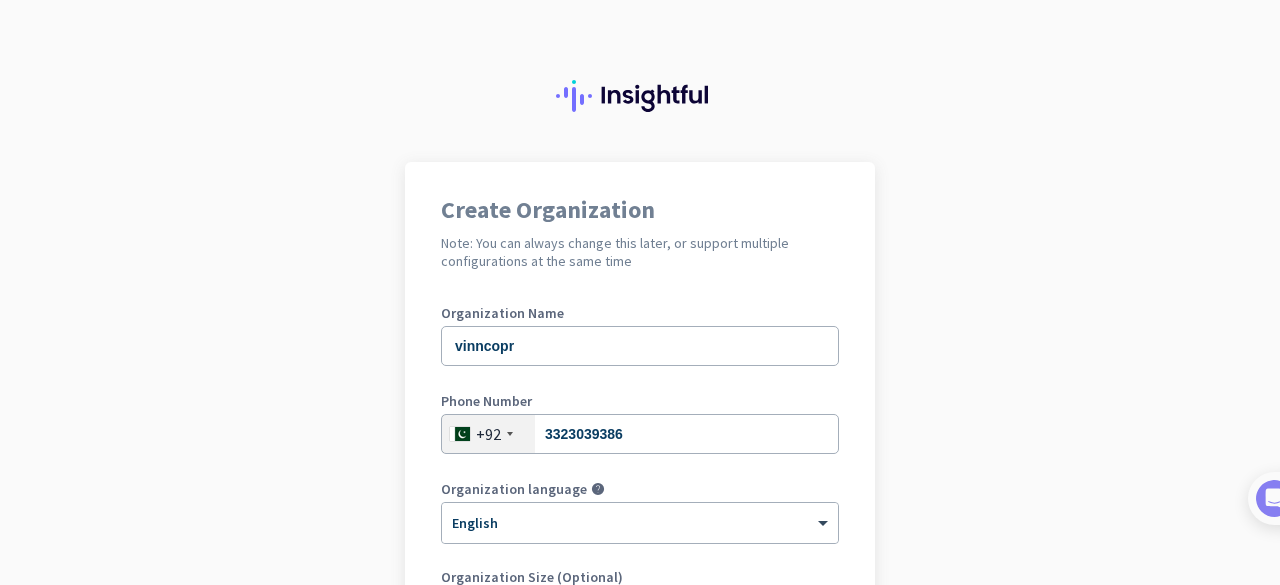 scroll, scrollTop: 0, scrollLeft: 0, axis: both 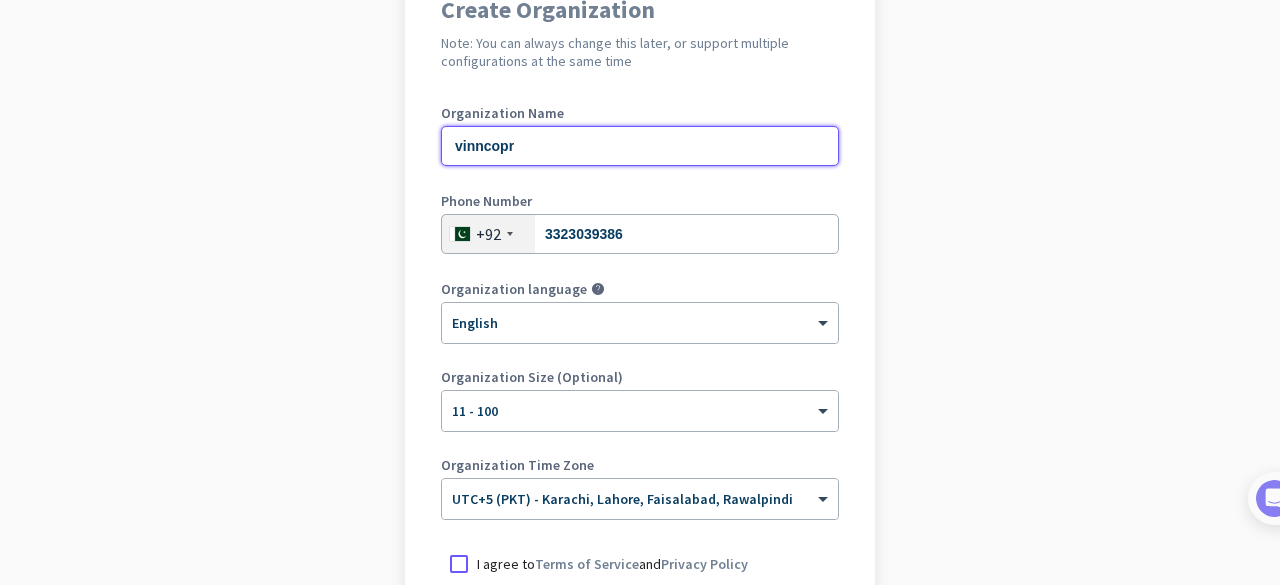 click on "vinncopr" 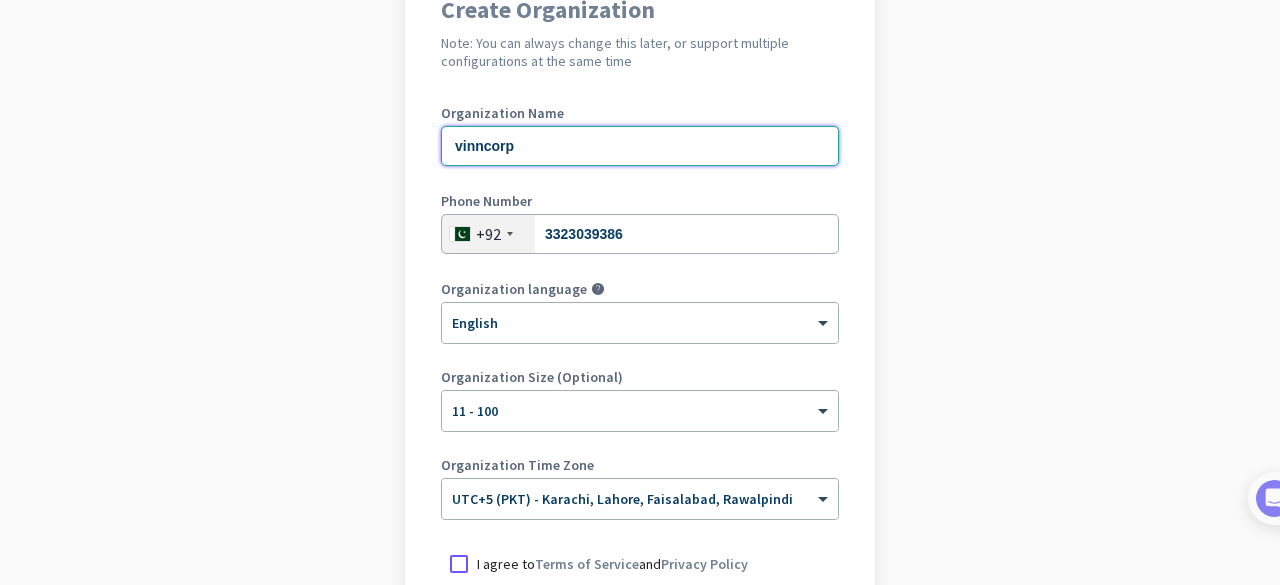 scroll, scrollTop: 400, scrollLeft: 0, axis: vertical 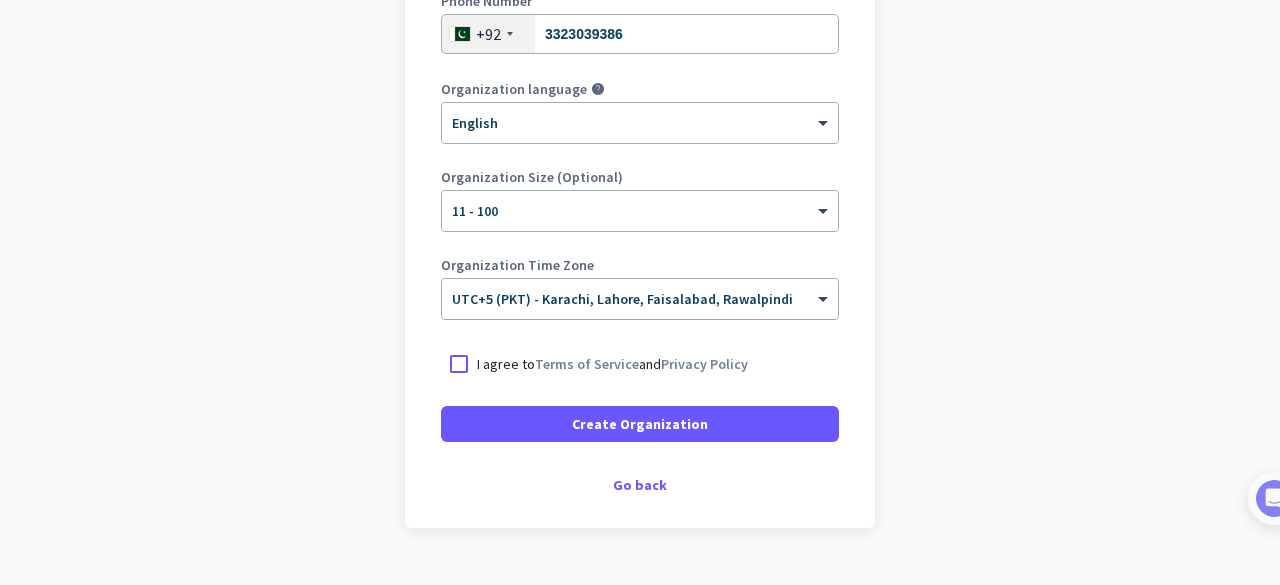 type on "vinncorp" 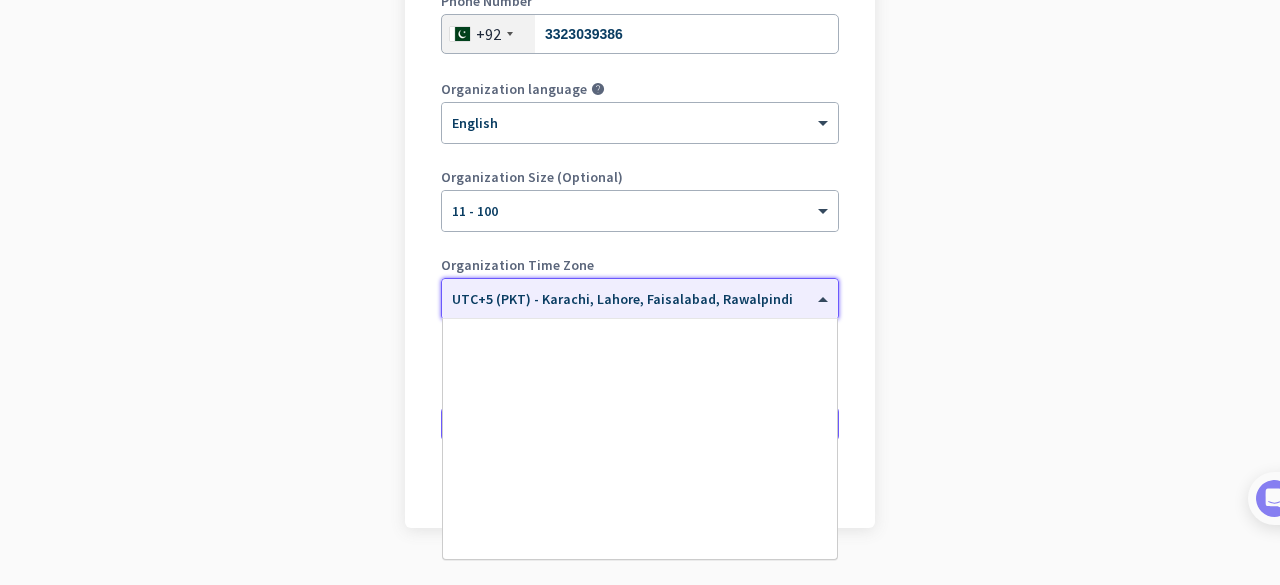scroll, scrollTop: 7788, scrollLeft: 0, axis: vertical 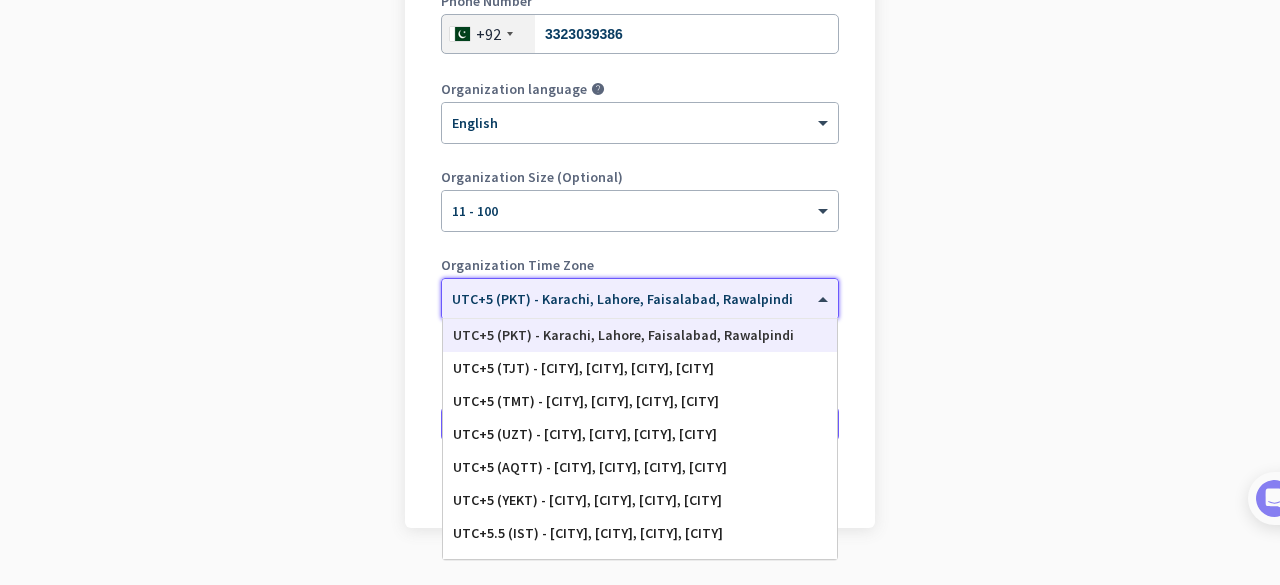 click 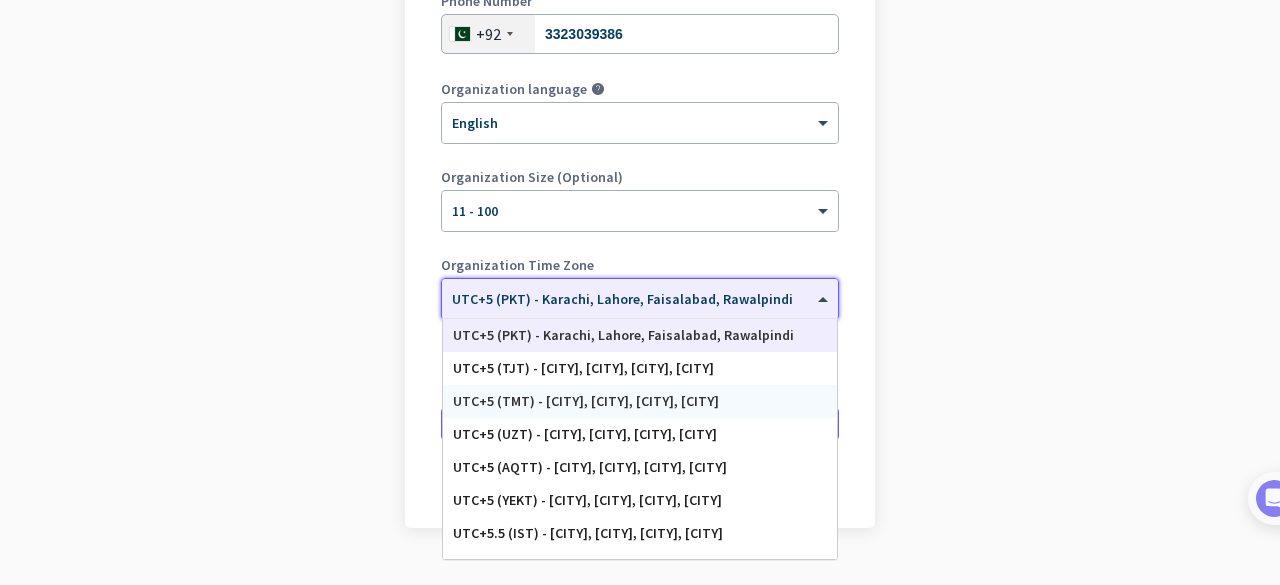click on "Create Organization  Note: You can always change this later, or support multiple configurations at the same time  Organization Name vinncorp Phone Number  +[COUNTRY_CODE]  [PHONE_NUMBER] Organization language help × English Organization Size (Optional) × 11 - 100 Organization Time Zone × UTC+5 (PKT) - [CITY], [CITY], [CITY], [CITY]  UTC+5 (ALMT) - [CITY], [CITY], [CITY], [CITY]   UTC+5 (FSAT) - [CITY]   UTC+5 (MVT) - [CITY]   UTC+5 (MAWT) - [CITY], [CITY]   UTC+5 (PKT) - [CITY], [CITY], [CITY], [CITY]   UTC+5 (TJT) - [CITY], [CITY], [CITY], [CITY]   UTC+5 (TMT) - [CITY], [CITY], [CITY], [CITY]   UTC+5 (UZT) - [CITY], [CITY], [CITY], [CITY]   UTC+5 (AQTT) - [CITY], [CITY], [CITY], [CITY]   UTC+5 (YEKT) - [CITY], [CITY], [CITY], [CITY]   UTC+5.5 (IST) - [CITY], [CITY], [CITY], [CITY]   UTC+5.5 (IST) - [CITY], [CITY], [CITY], [CITY]   UTC+5.75 (NPT) - [CITY], [CITY], [CITY], [CITY]   I agree to  Terms of Service  and" 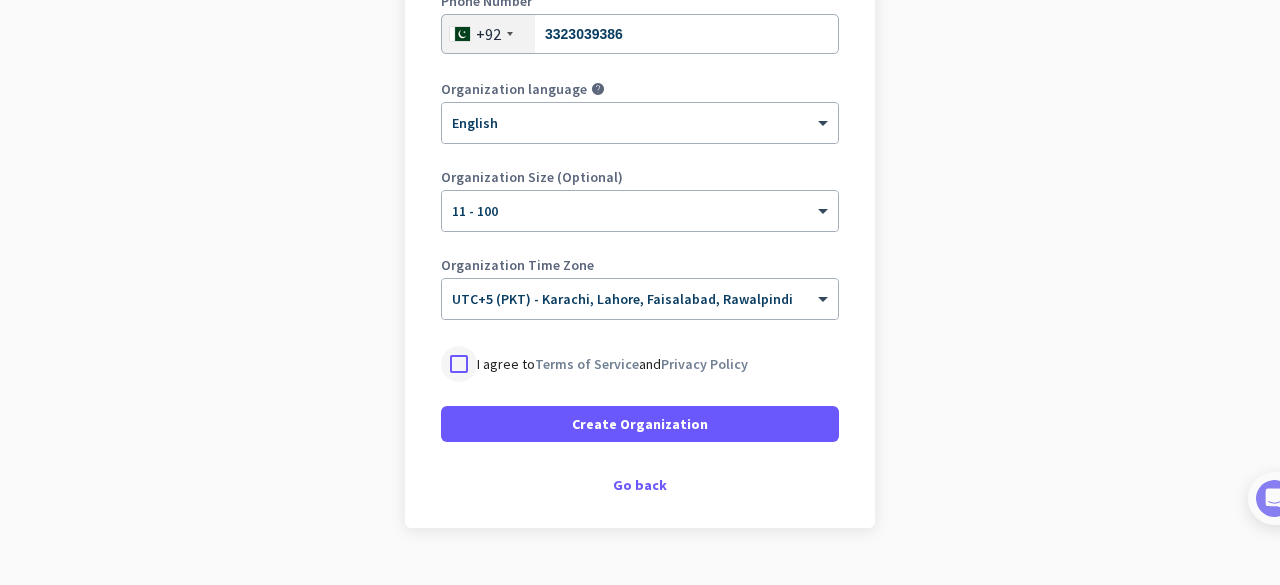 click at bounding box center (459, 364) 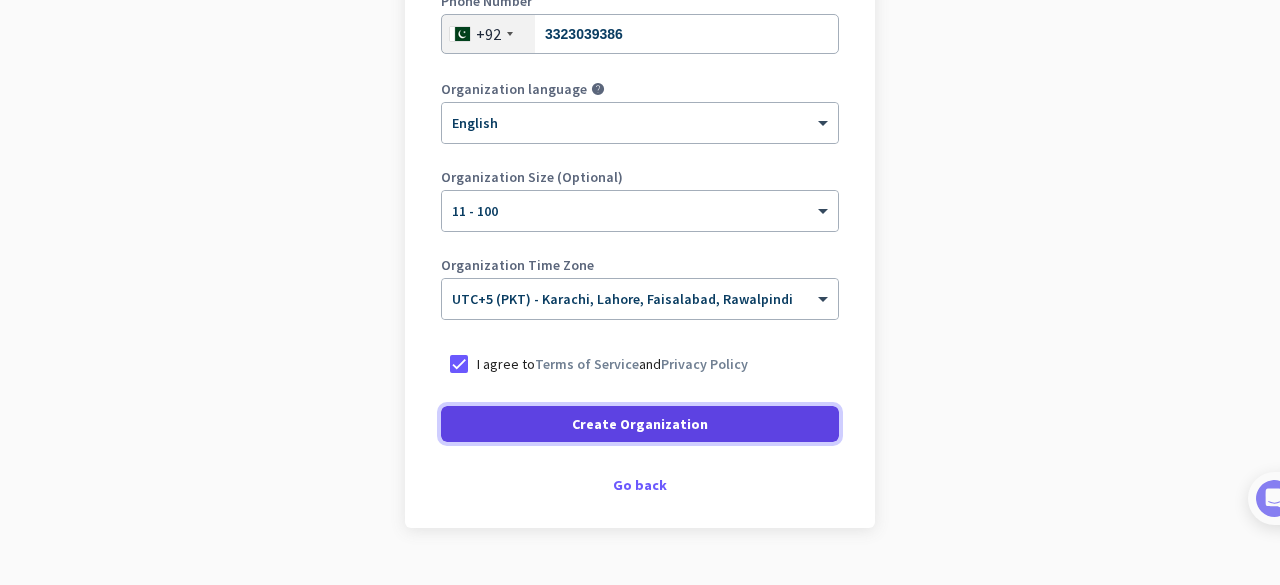 click on "Create Organization" 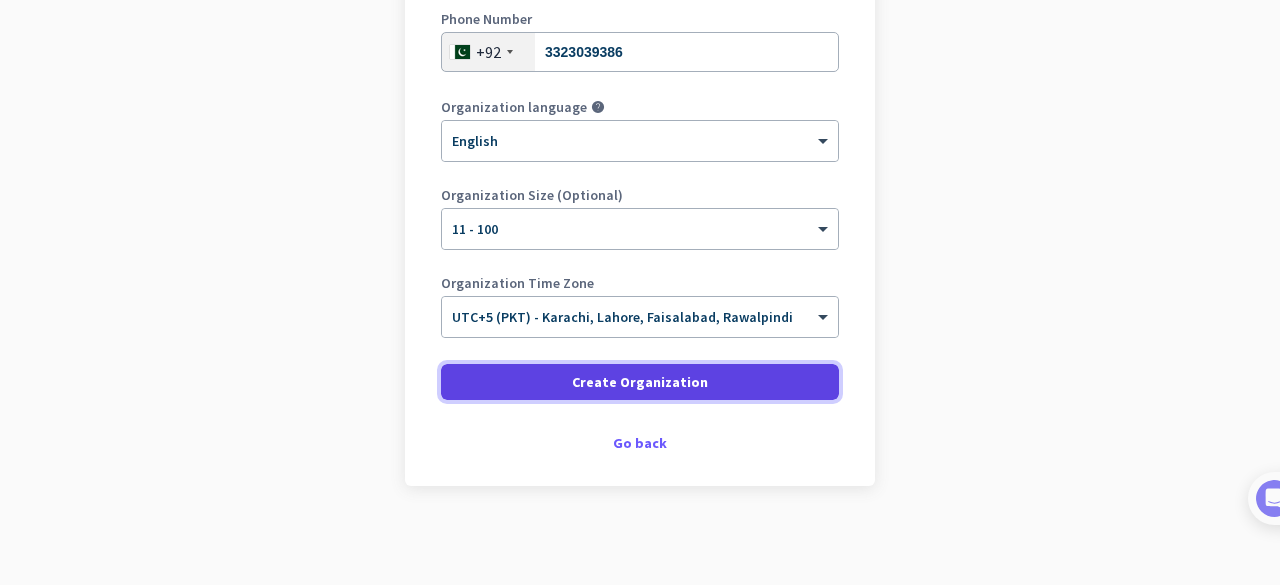 scroll, scrollTop: 282, scrollLeft: 0, axis: vertical 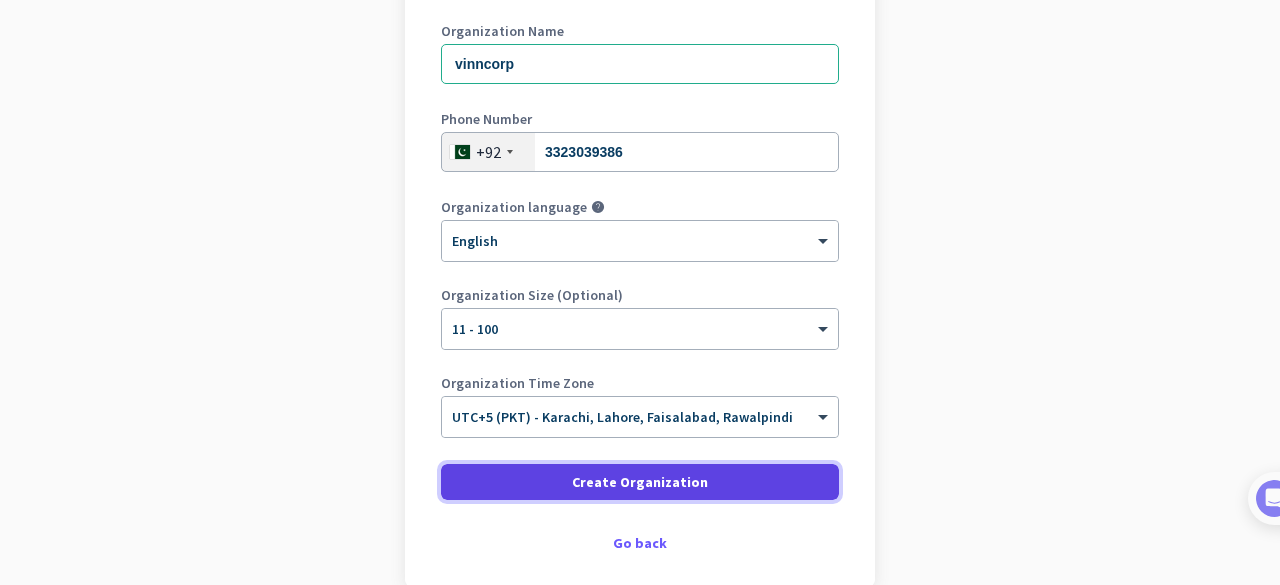 click on "Create Organization" 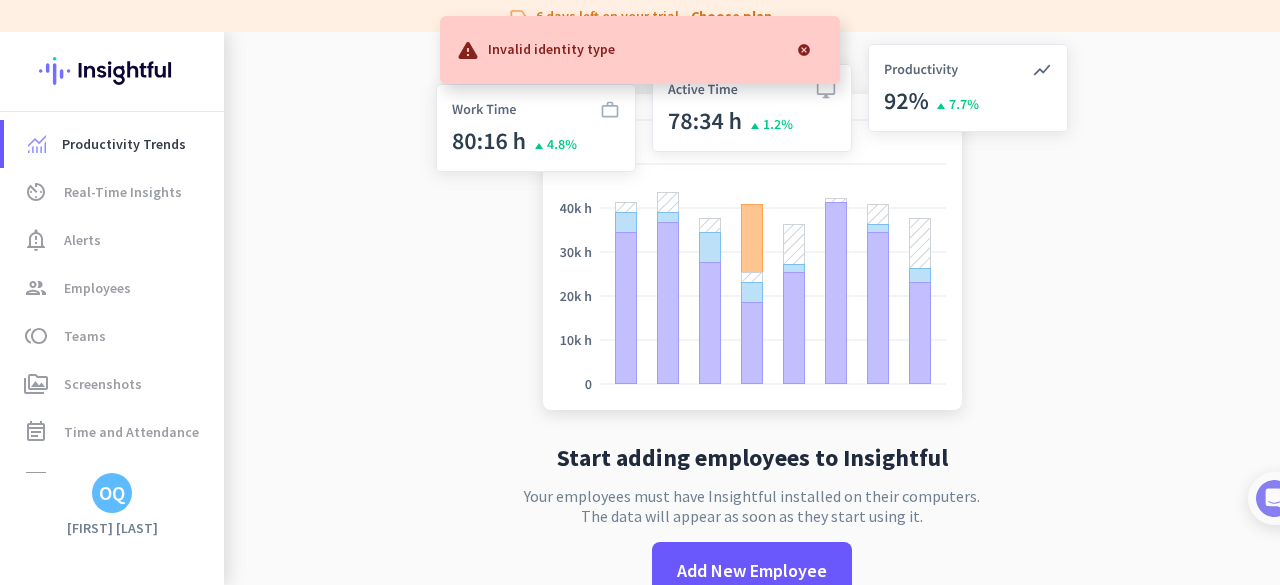 click at bounding box center [804, 50] 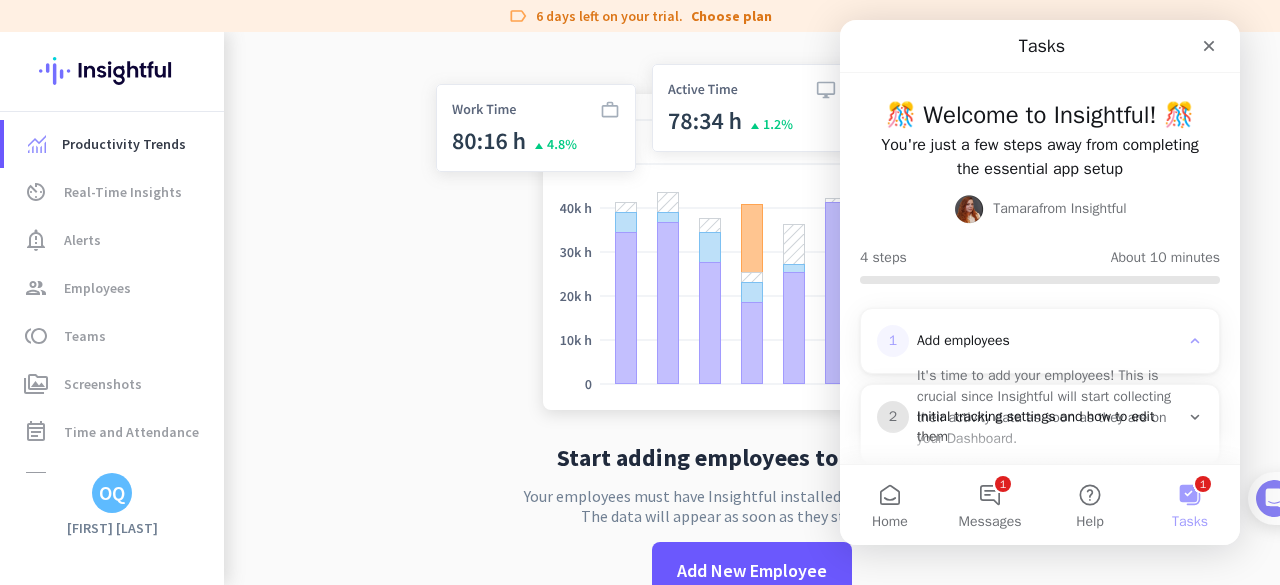 scroll, scrollTop: 0, scrollLeft: 0, axis: both 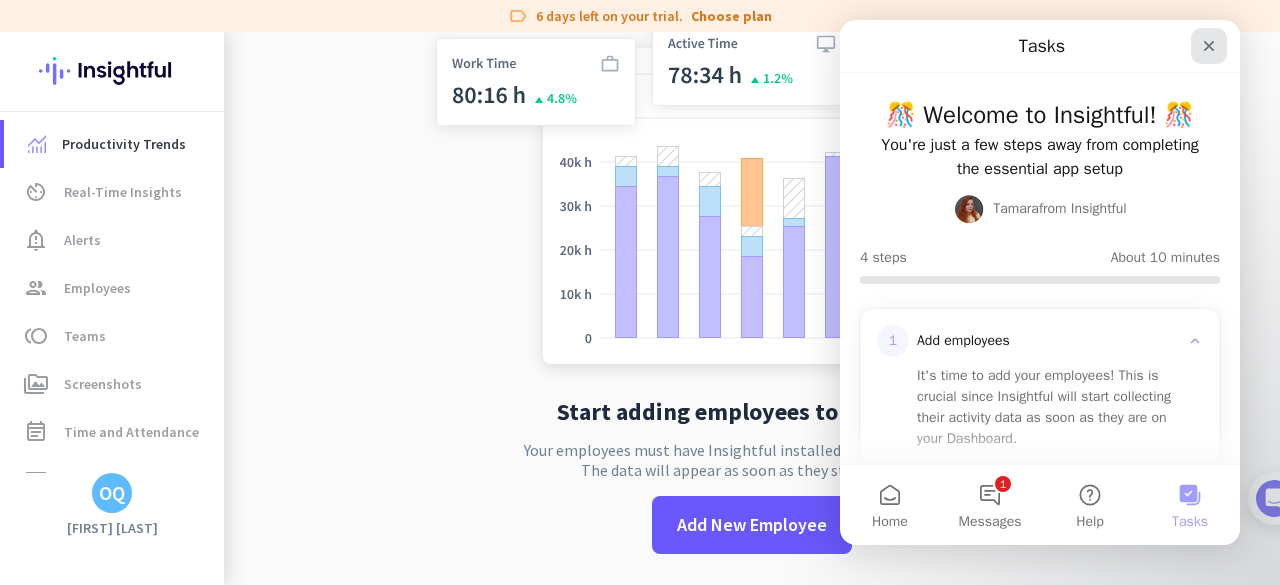 click at bounding box center [1209, 46] 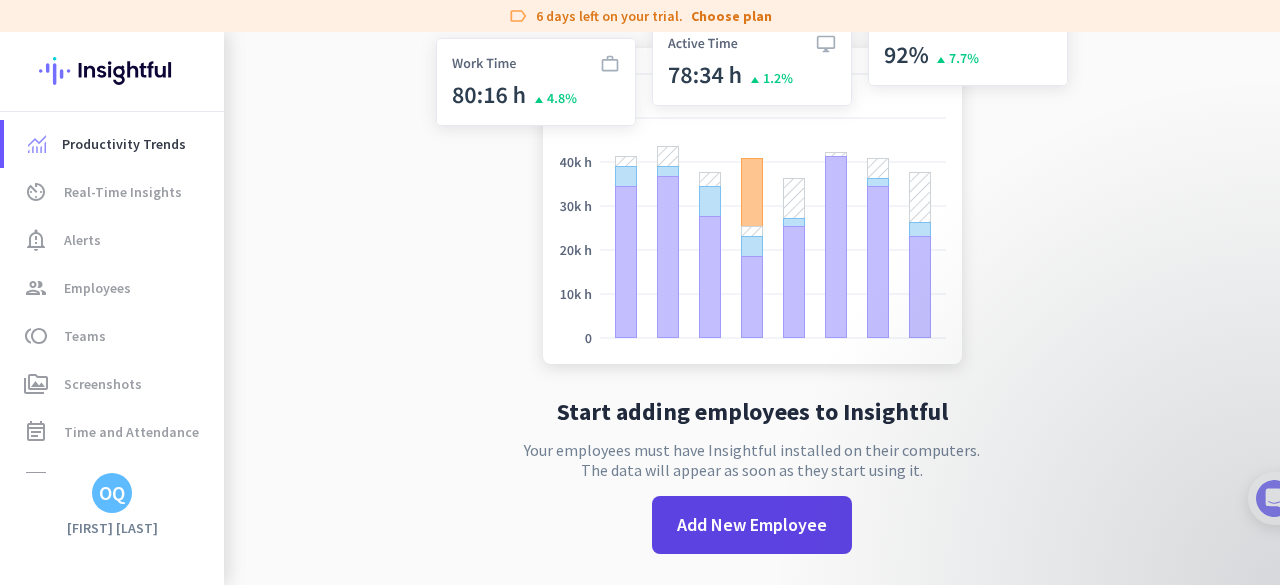 scroll, scrollTop: 0, scrollLeft: 0, axis: both 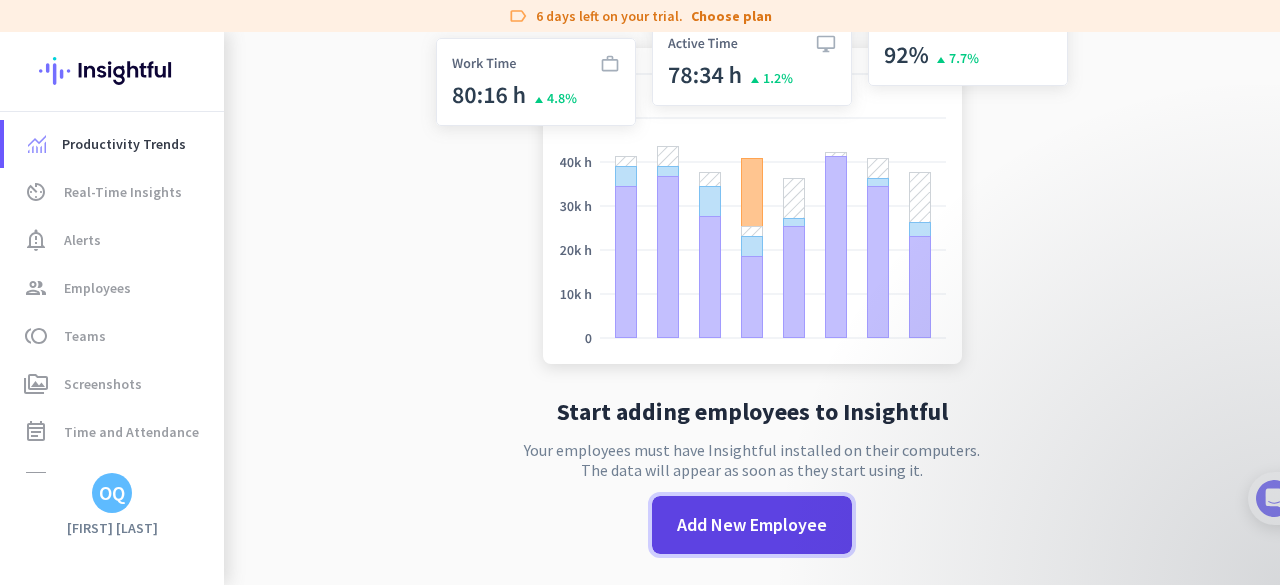 click 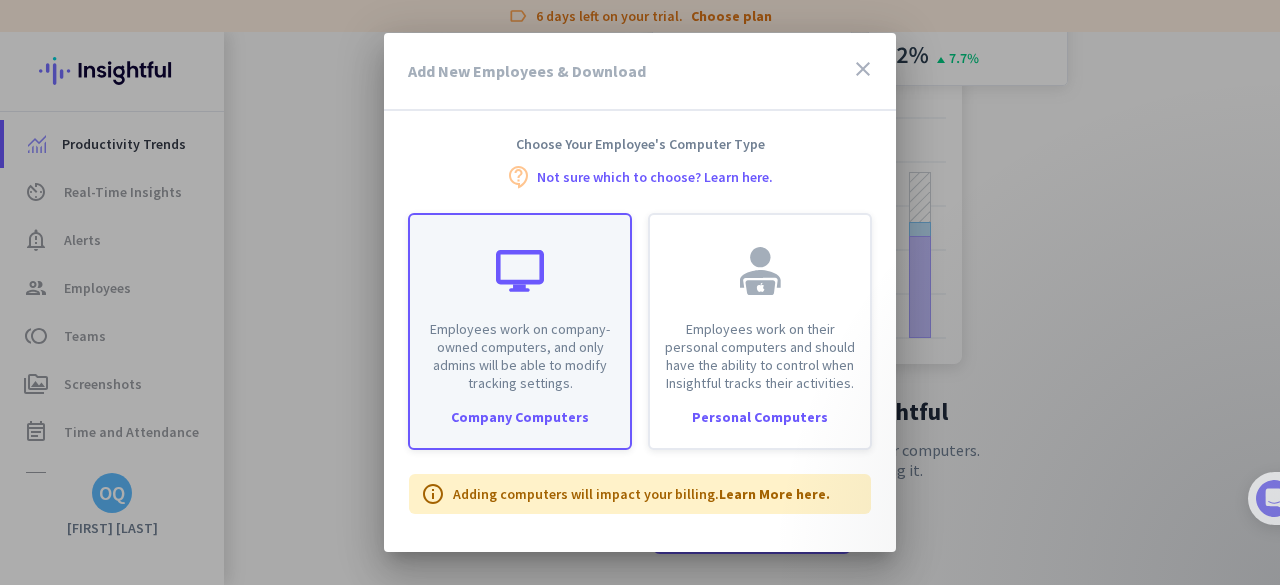 click on "Employees work on company-owned computers, and only admins will be able to modify tracking settings." at bounding box center (520, 303) 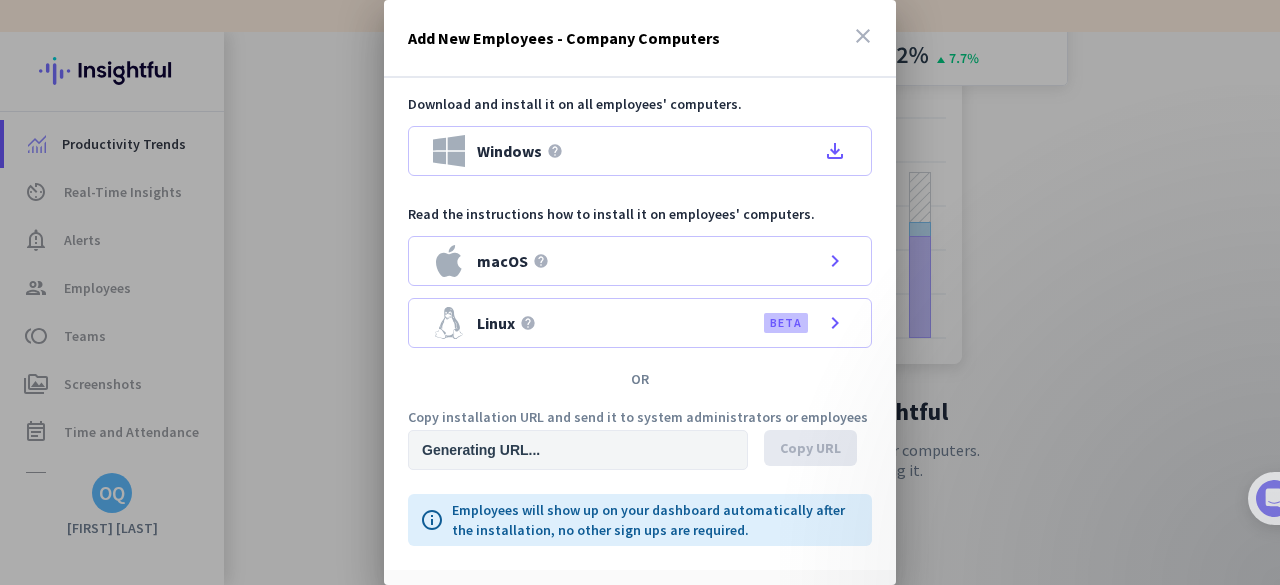 type on "https://app.insightful.io/#/installation/company?token=eyJhbGciOiJIUzI1NiIsInR5cCI6IkpXVCJ9.eyJvcmdhbml6YXRpb25JZCI6Ind6c29udmRlbHZ0a2djdyIsImlhdCI6MTc1NDM4MzEwMCwiZXhwIjoxNzU0NTU1OTAwLCJhdWQiOlsiUFJPRCJdLCJpc3MiOiJQUk9EIn0.5P9JGquk6h6MVBRYeZnhqoyfX2JiL_HeQu56C7czQGo&organizationId=wzsonvdelvtkgcw" 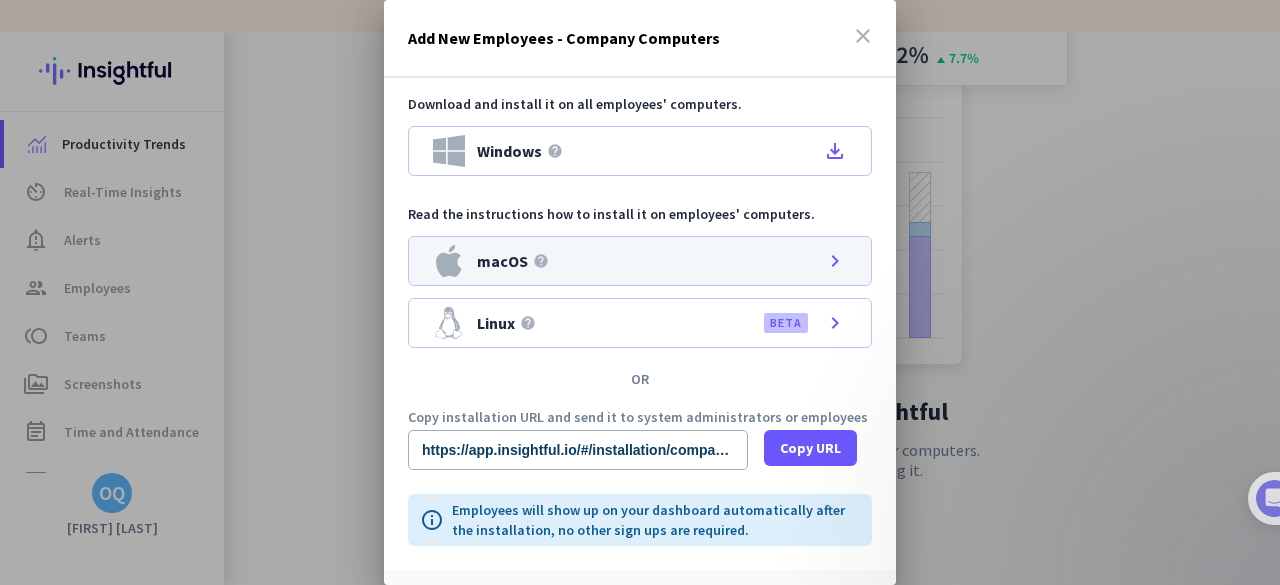 click on "macOS  help   chevron_right" at bounding box center (640, 261) 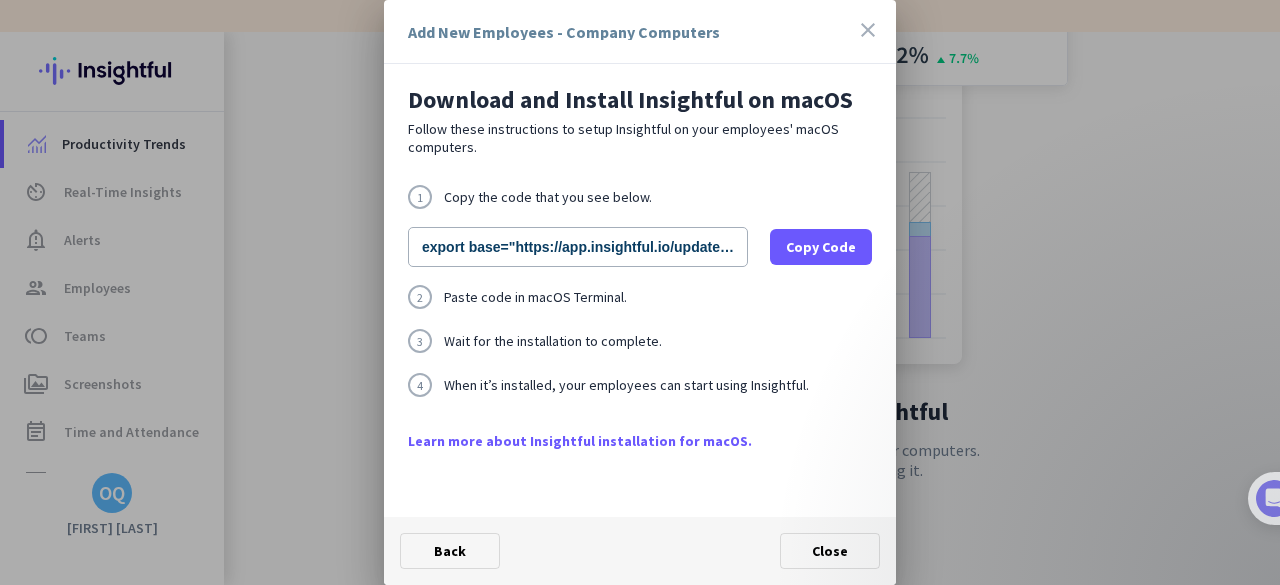 click on "close" at bounding box center (868, 30) 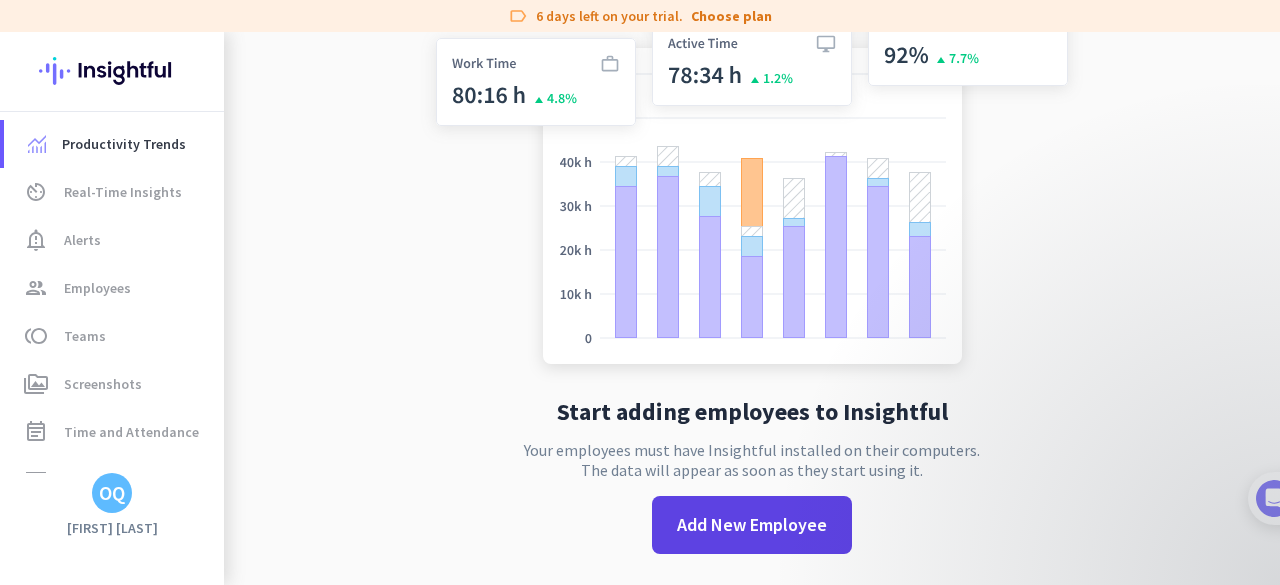 scroll, scrollTop: 0, scrollLeft: 0, axis: both 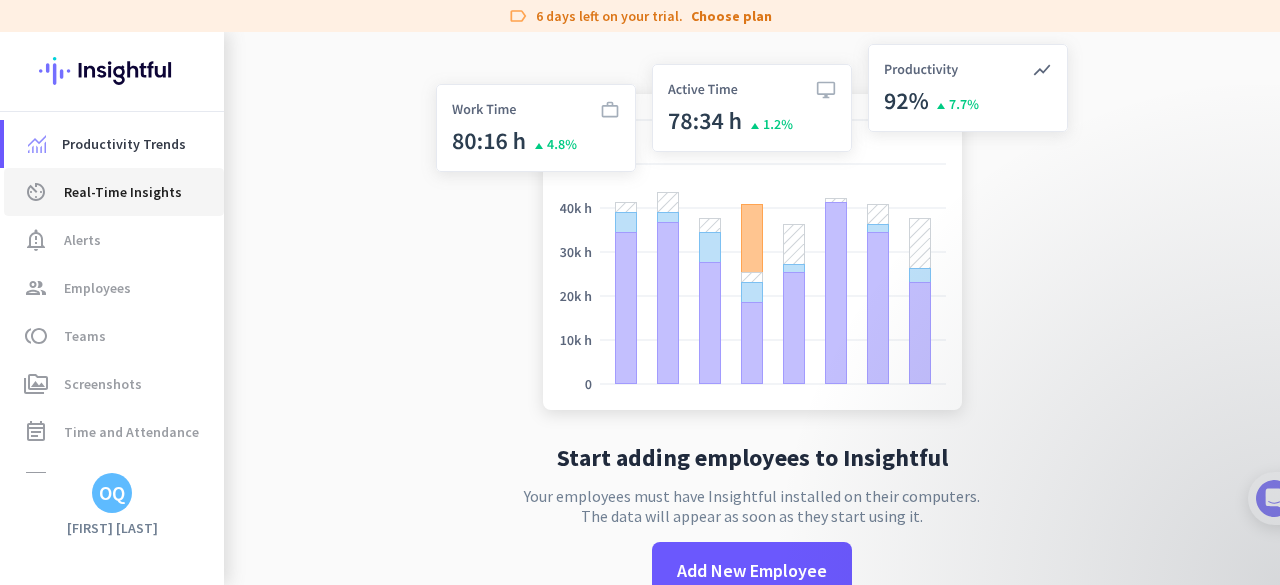 click on "Real-Time Insights" 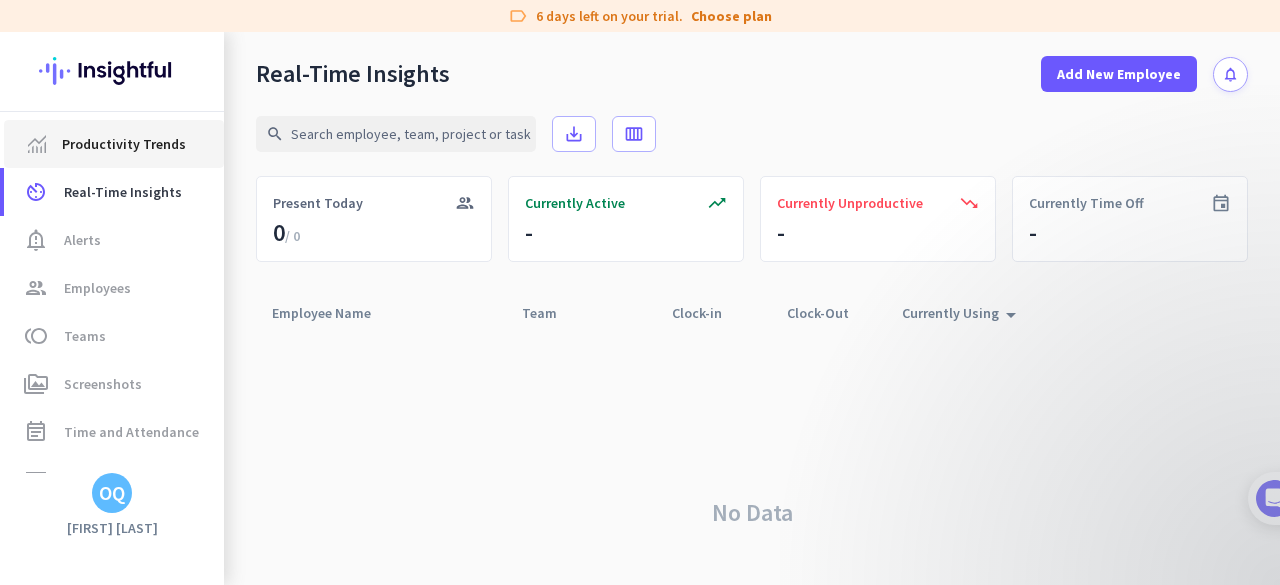 click on "Productivity Trends" 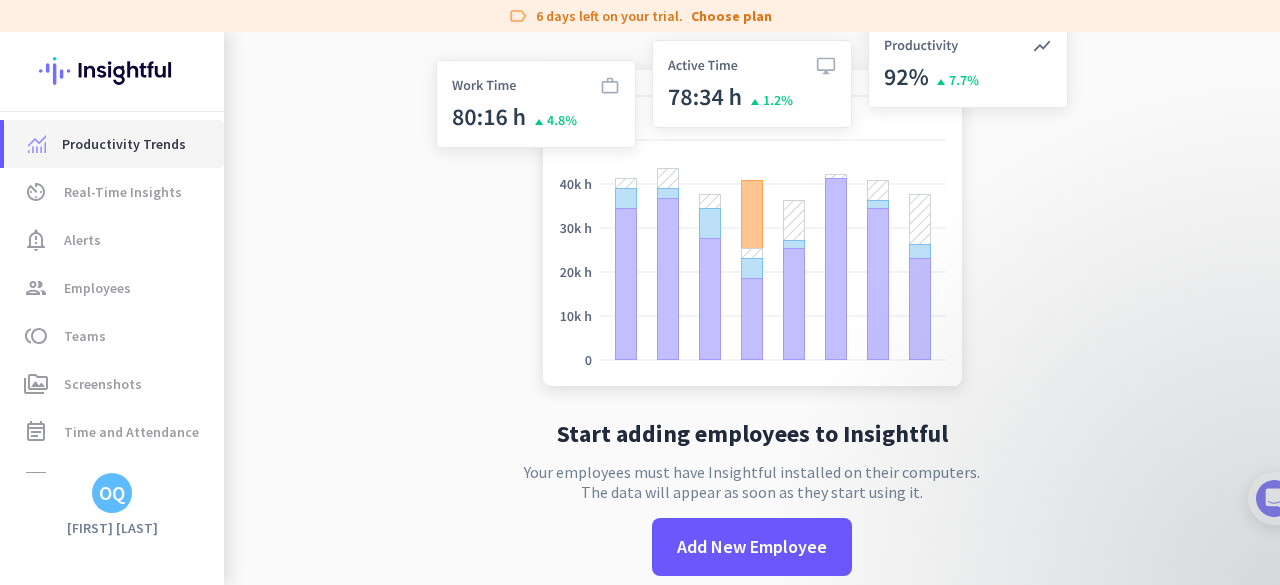 scroll, scrollTop: 46, scrollLeft: 0, axis: vertical 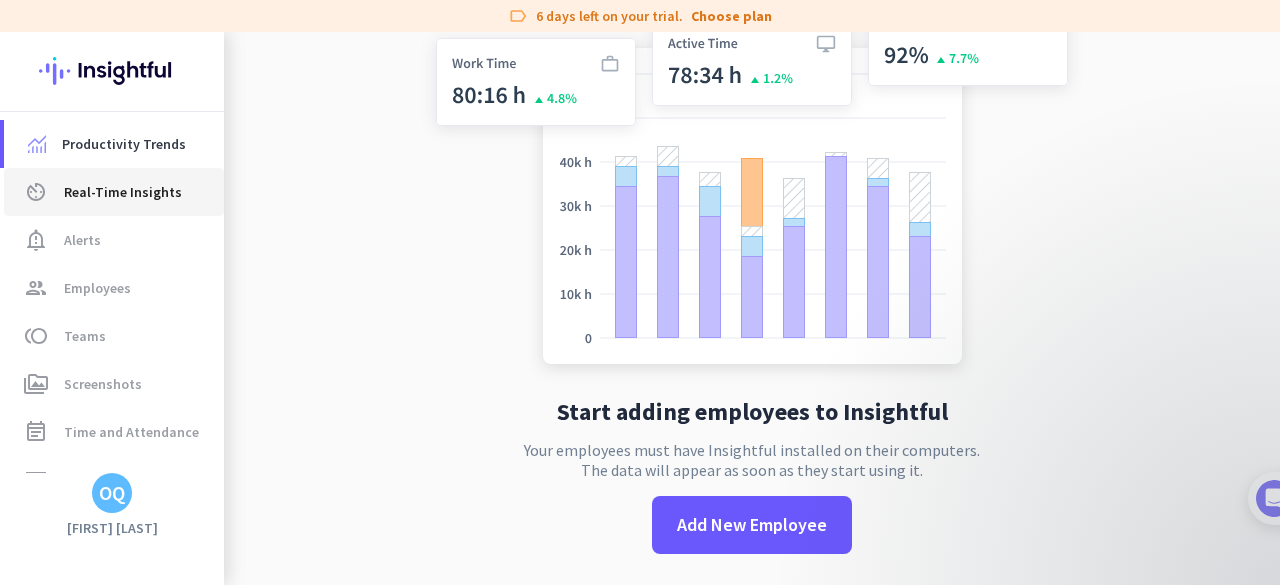 click on "Real-Time Insights" 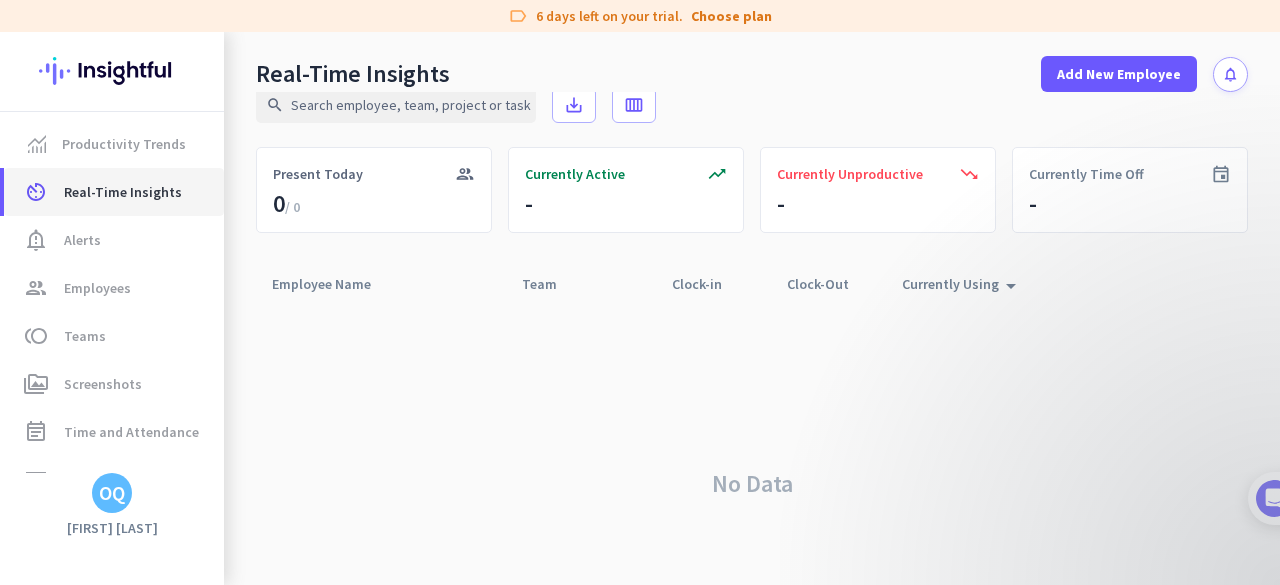 scroll, scrollTop: 0, scrollLeft: 0, axis: both 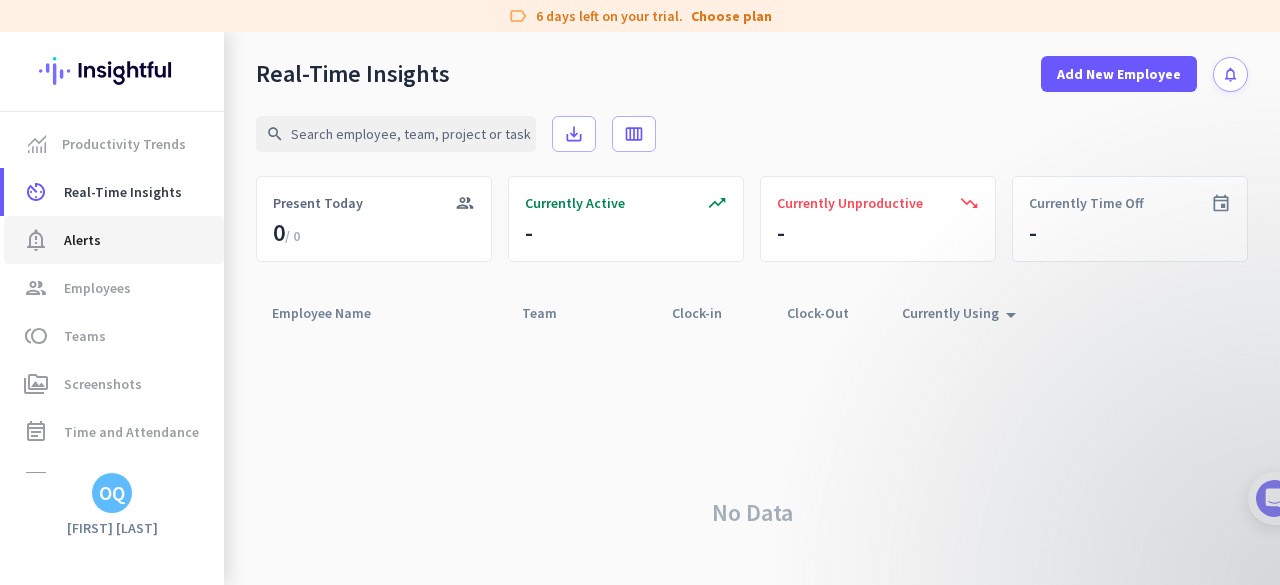 click on "notification_important  Alerts" 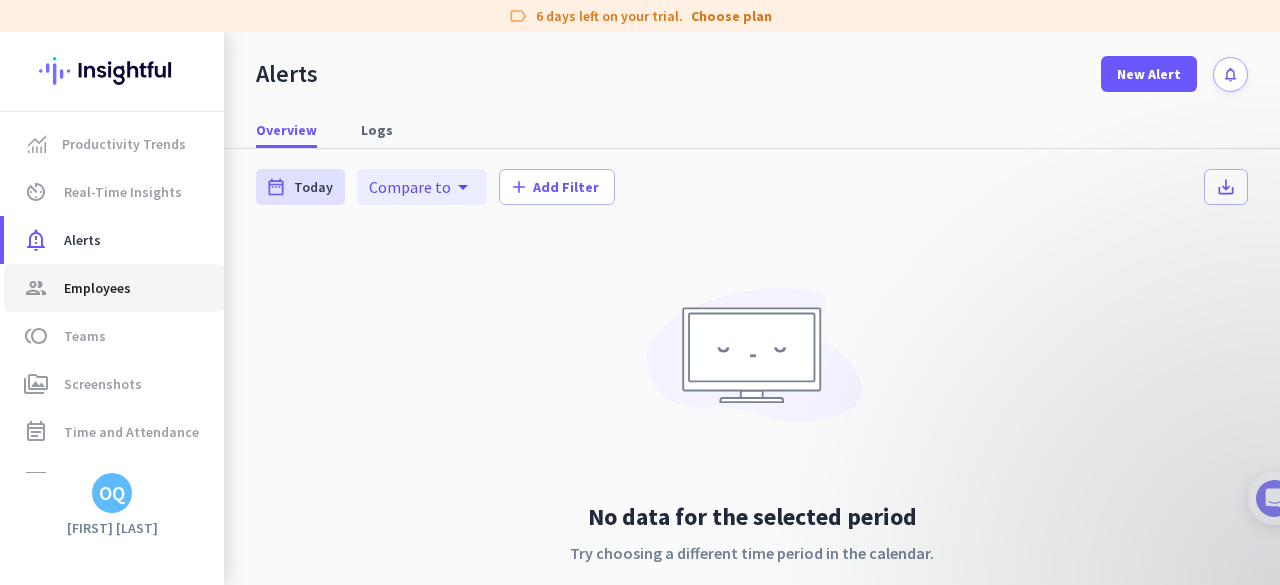click on "Employees" 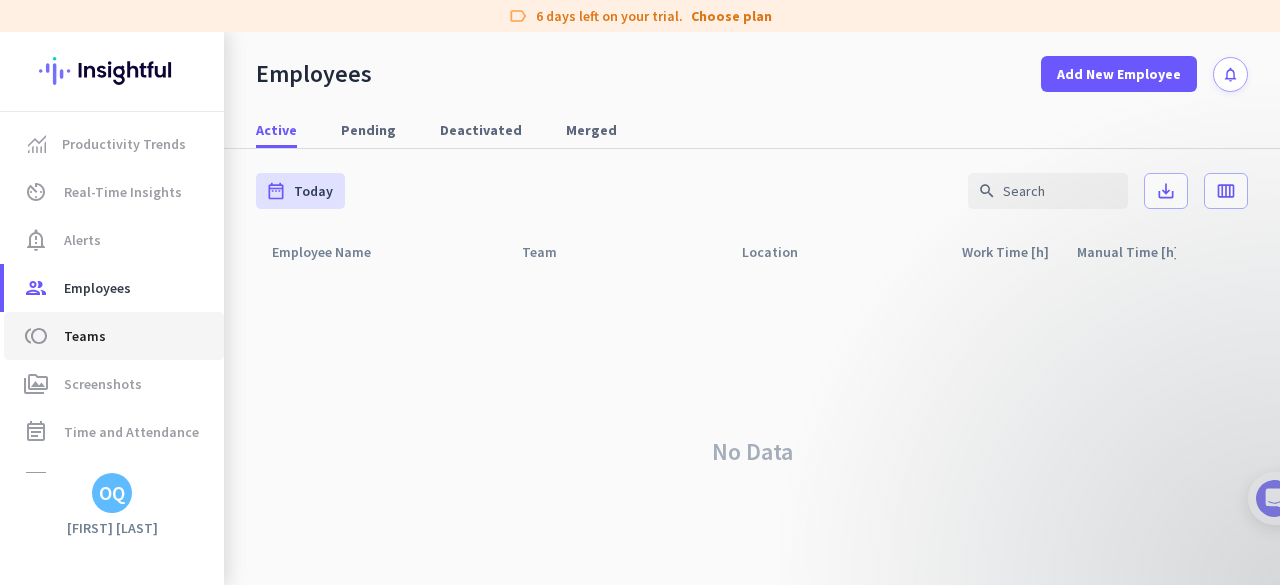 click on "Teams" 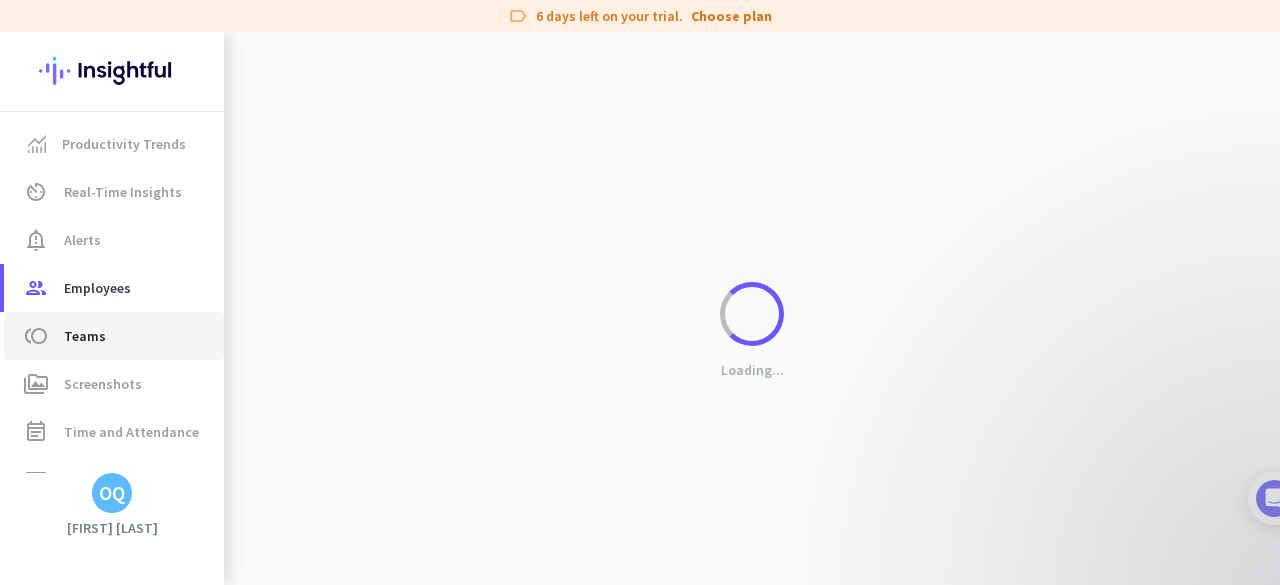 scroll, scrollTop: 182, scrollLeft: 0, axis: vertical 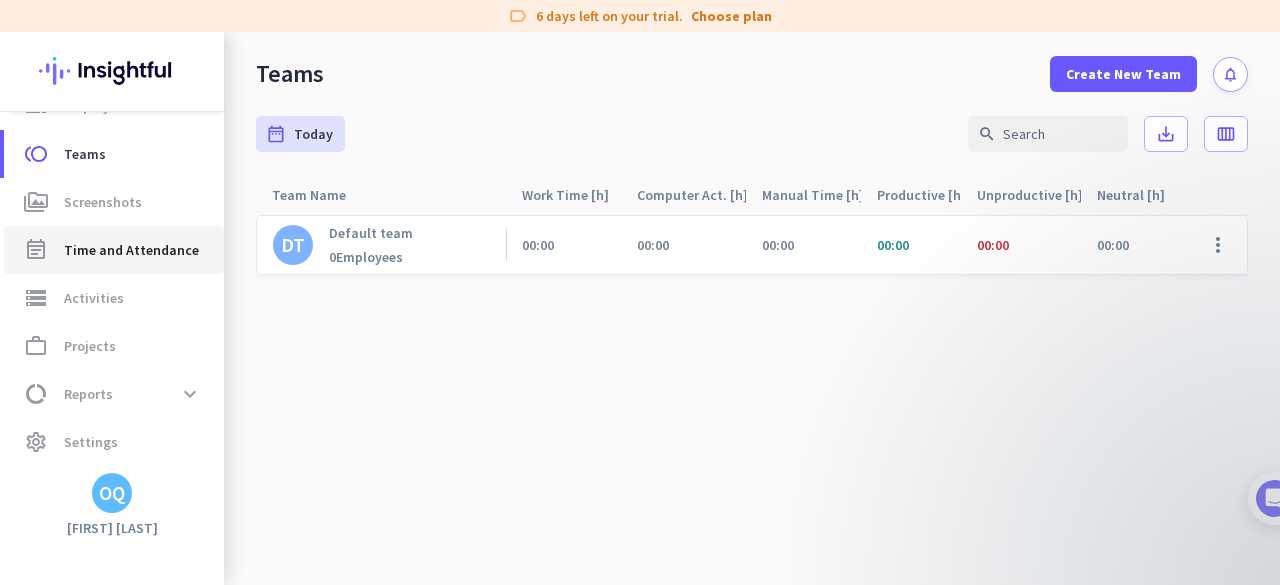 click on "event_note  Time and Attendance" 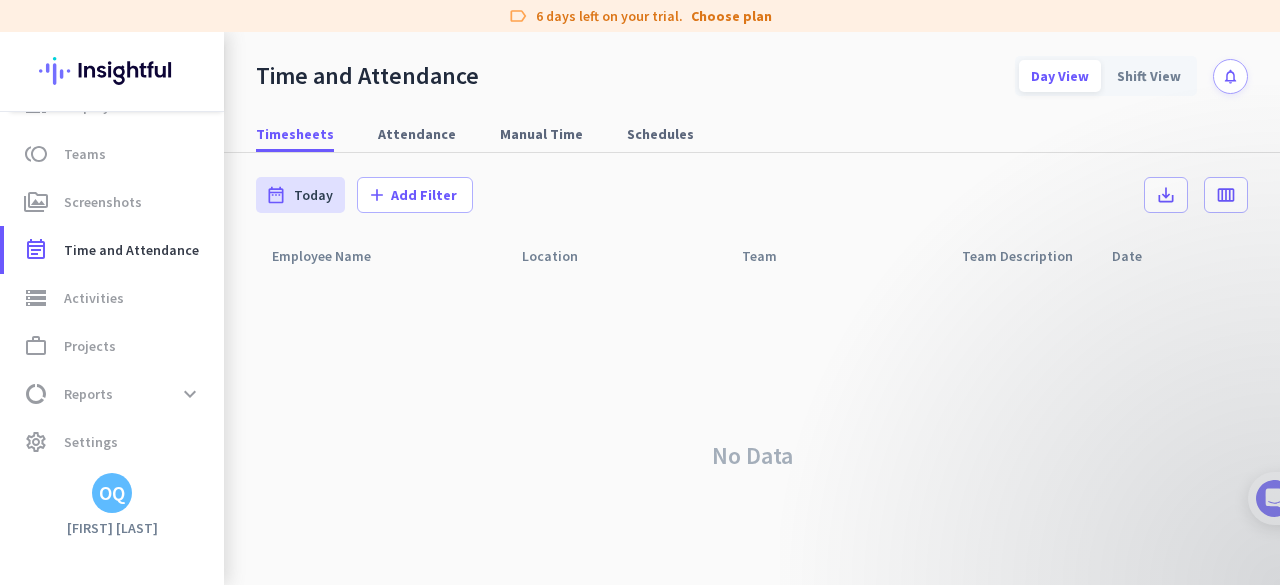 click on "label  6 days left on your trial.  Choose plan" 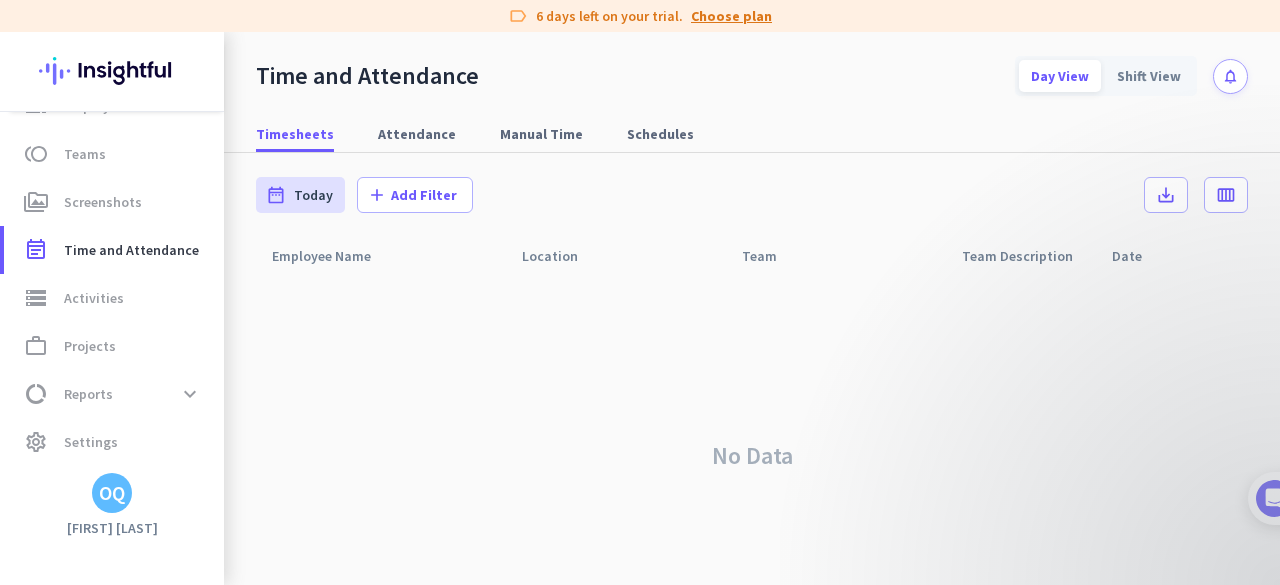 click on "Choose plan" 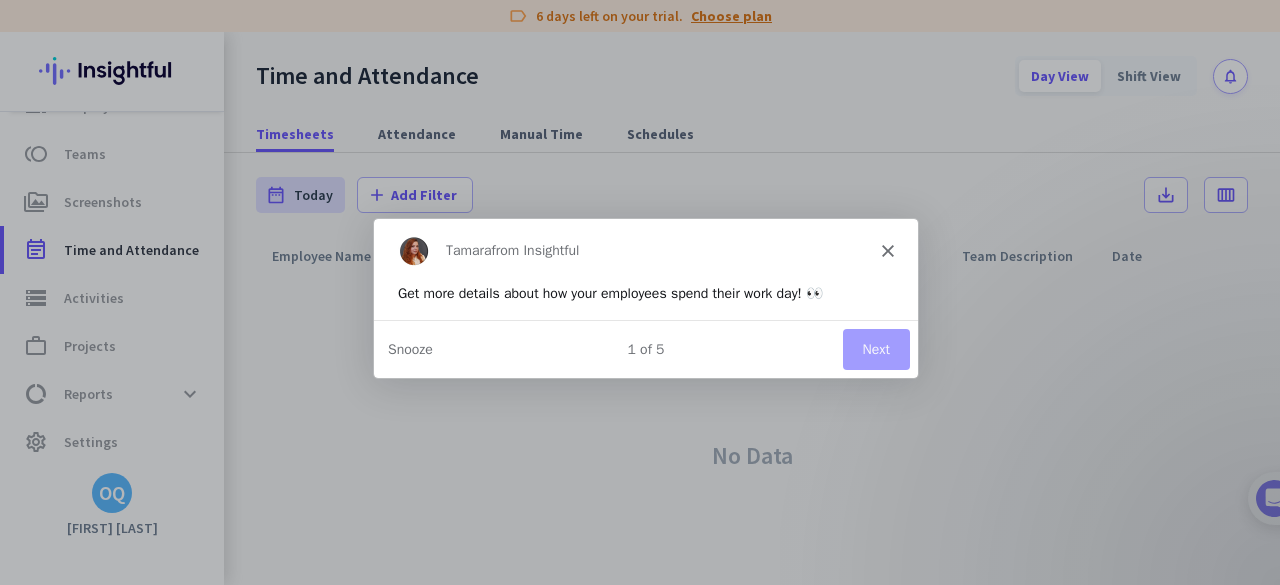 scroll, scrollTop: 0, scrollLeft: 0, axis: both 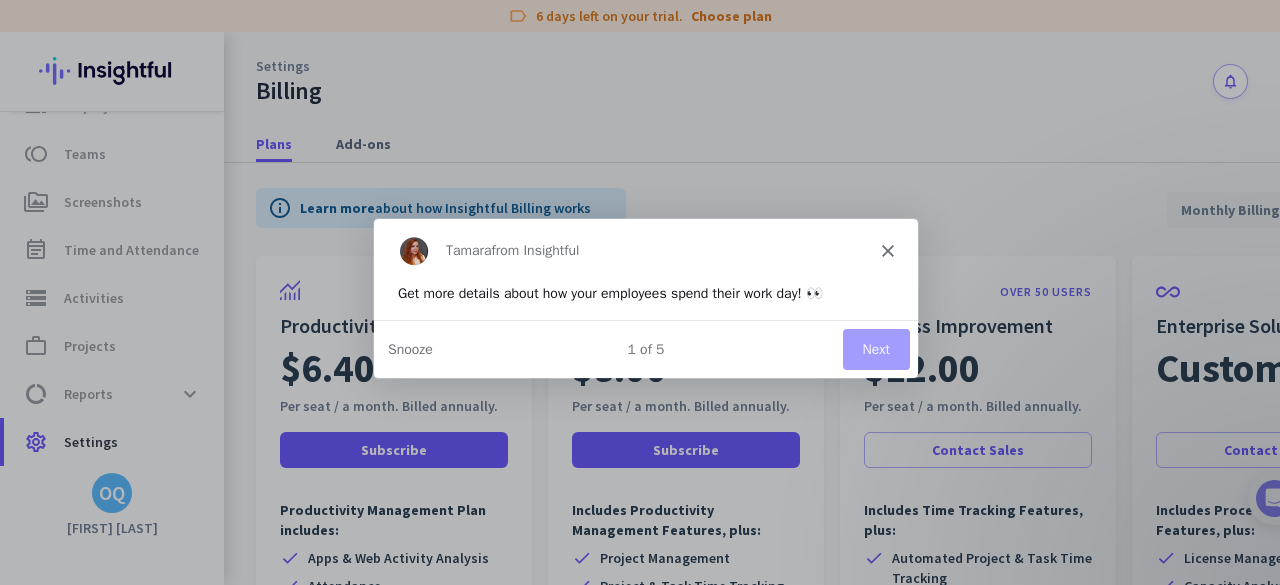 click 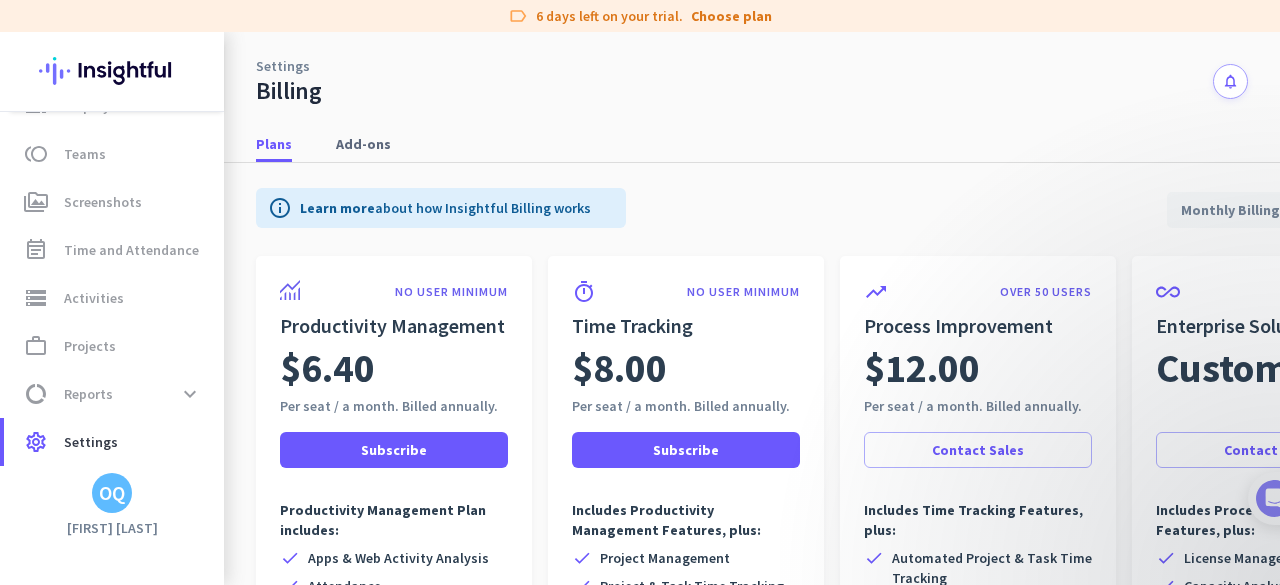 scroll, scrollTop: 0, scrollLeft: 0, axis: both 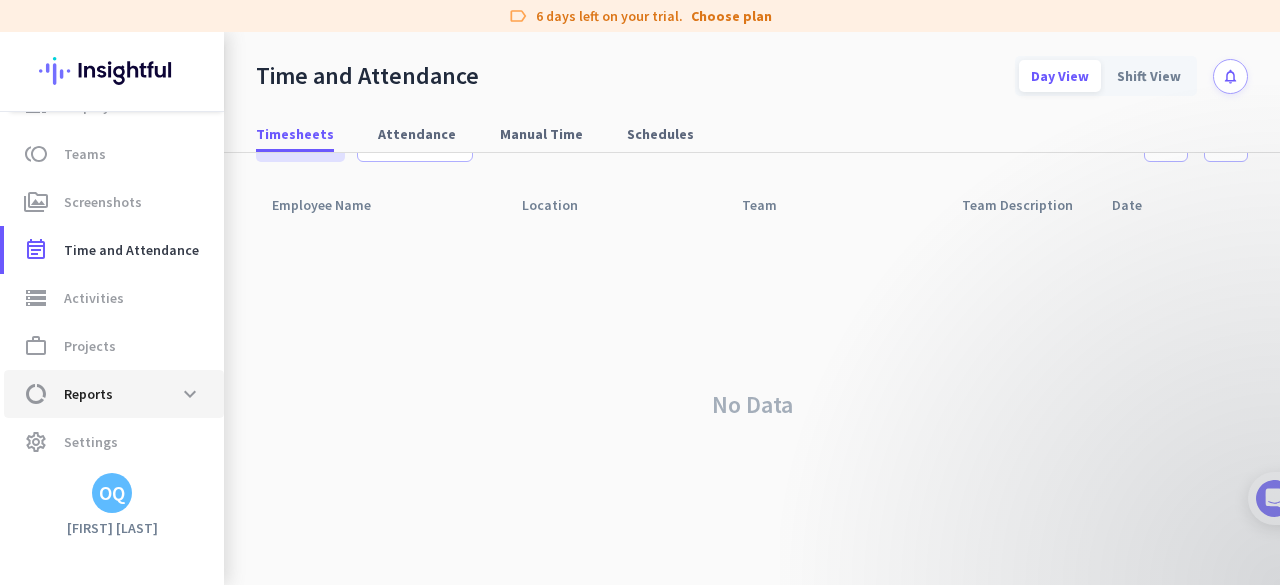 click on "data_usage  Reports  expand_more" 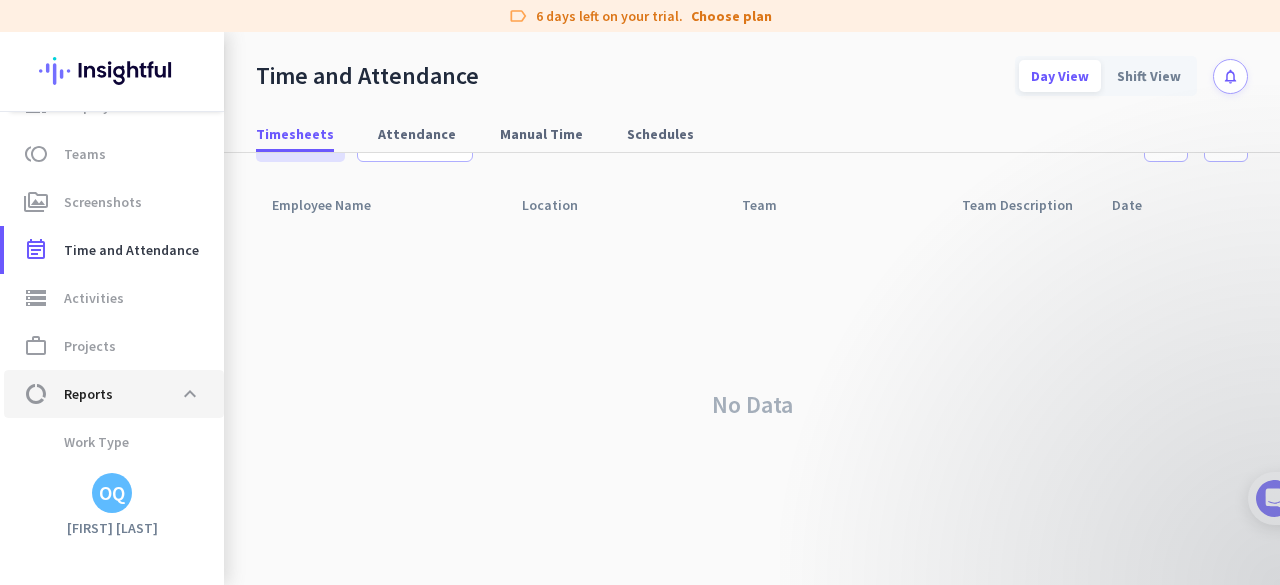 scroll, scrollTop: 319, scrollLeft: 0, axis: vertical 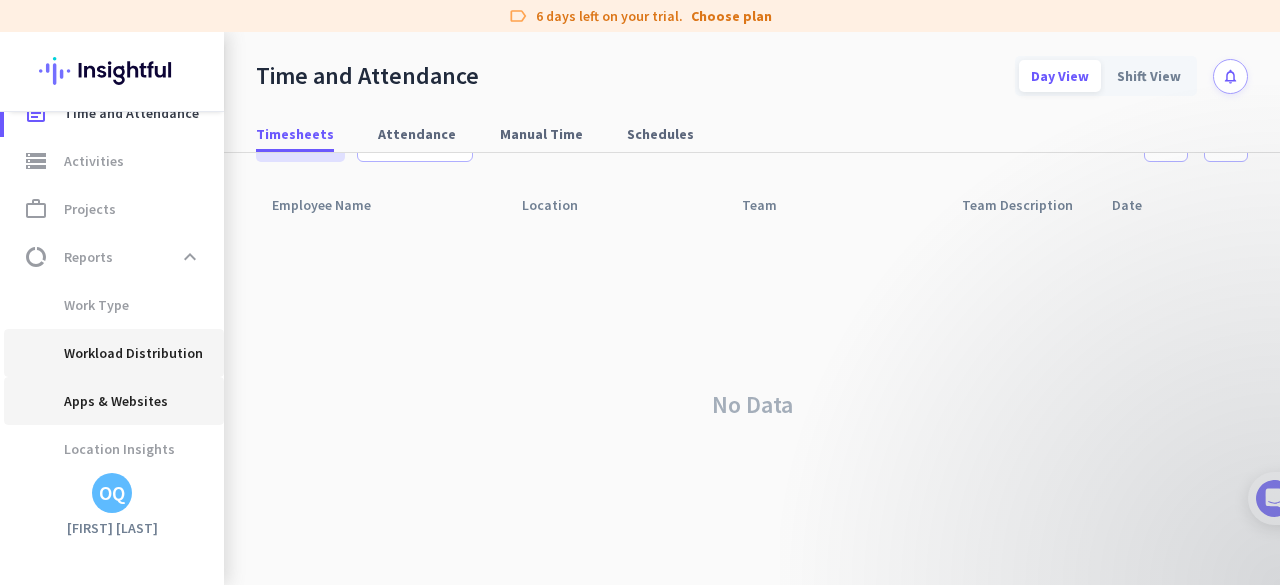 click on "Work Type Workload Distribution Apps & Websites Location Insights" 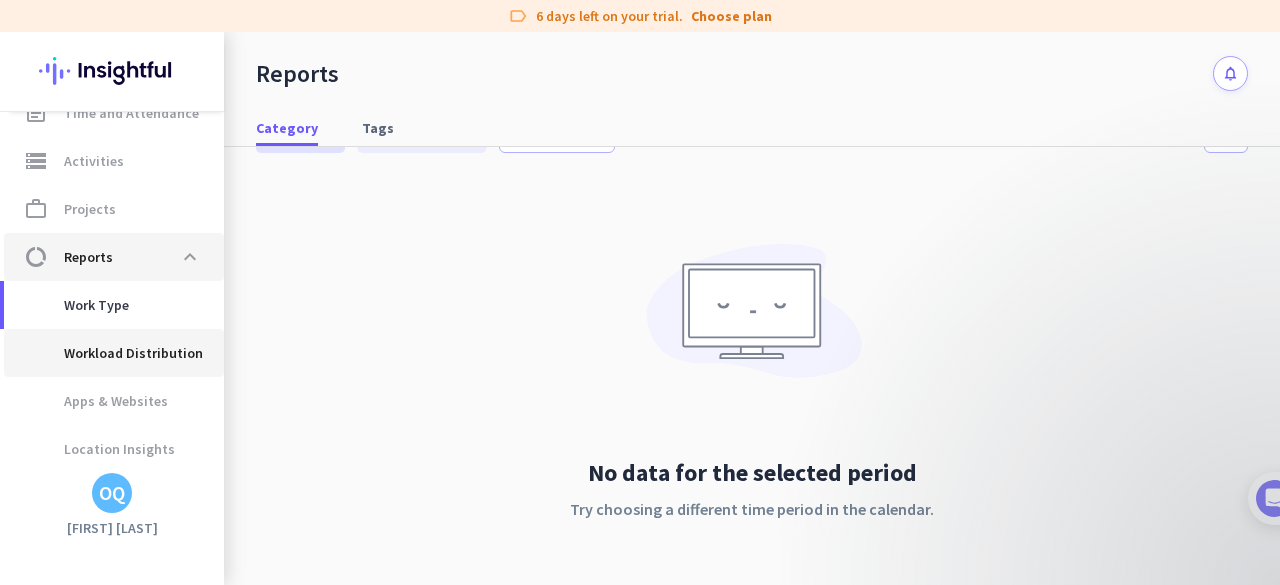 scroll, scrollTop: 0, scrollLeft: 0, axis: both 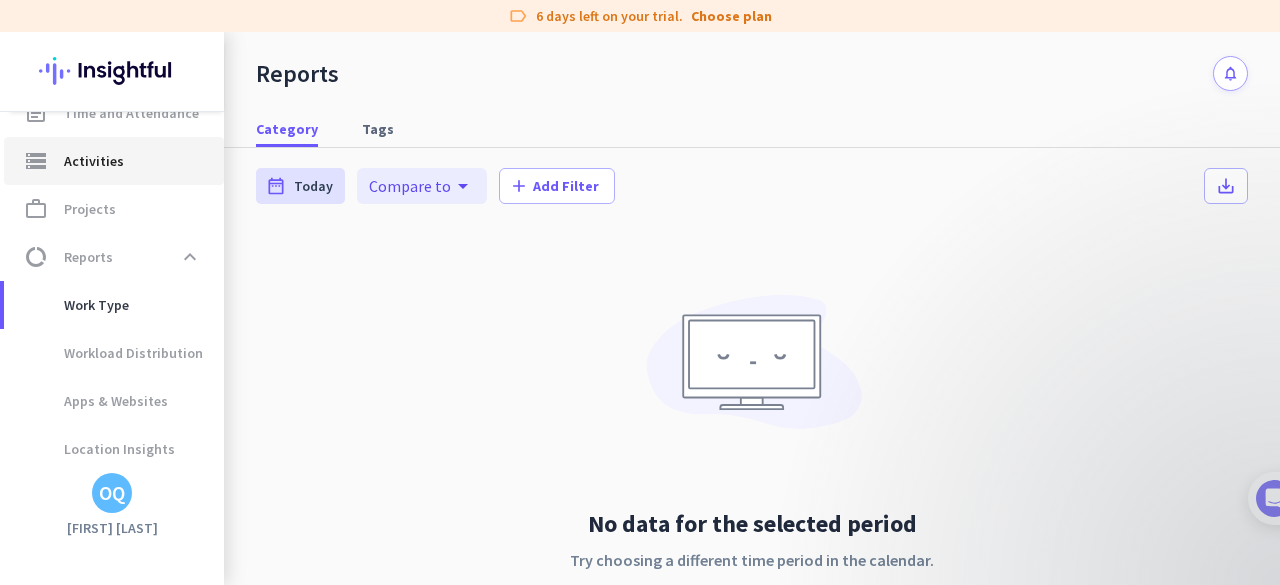 click on "storage  Activities" 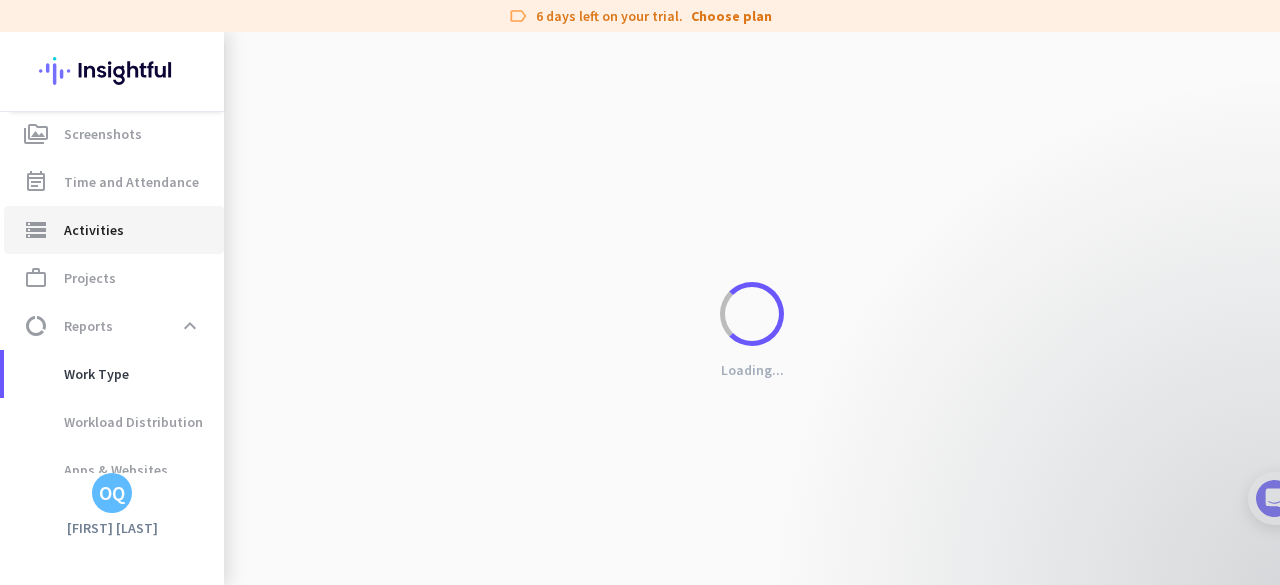 scroll, scrollTop: 219, scrollLeft: 0, axis: vertical 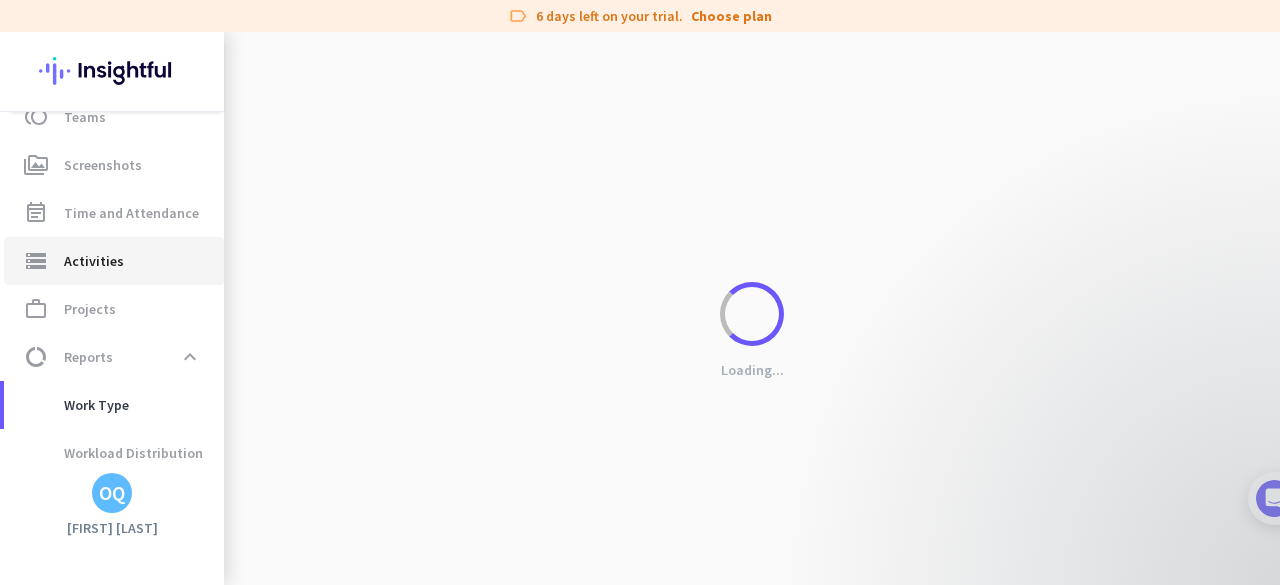 type on "Tue, Aug 5" 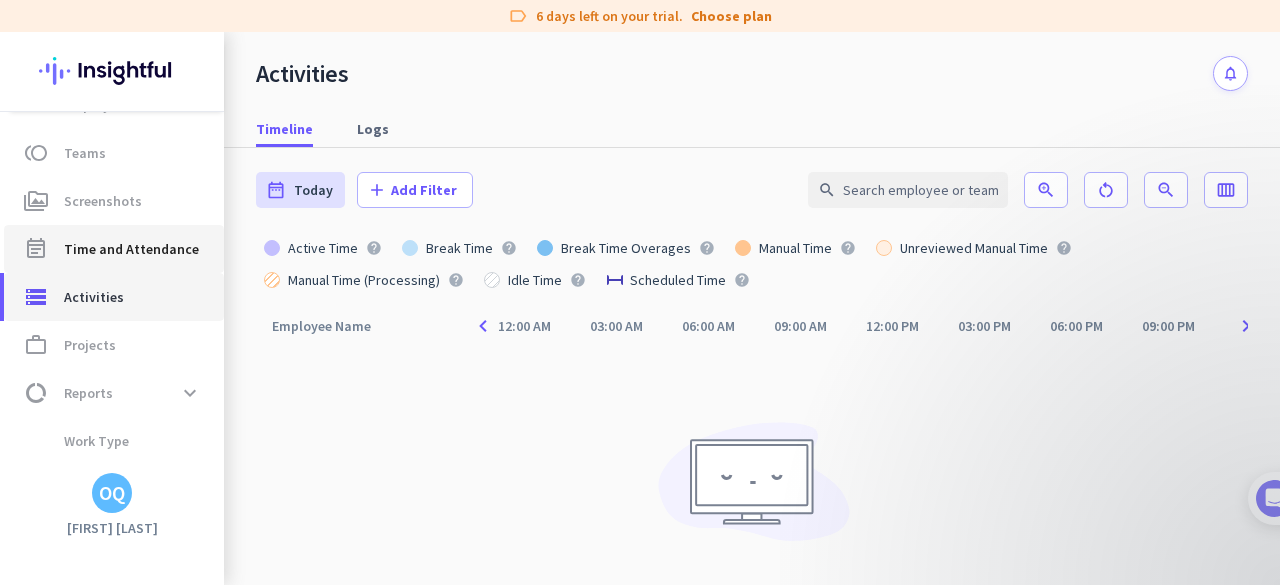 scroll, scrollTop: 182, scrollLeft: 0, axis: vertical 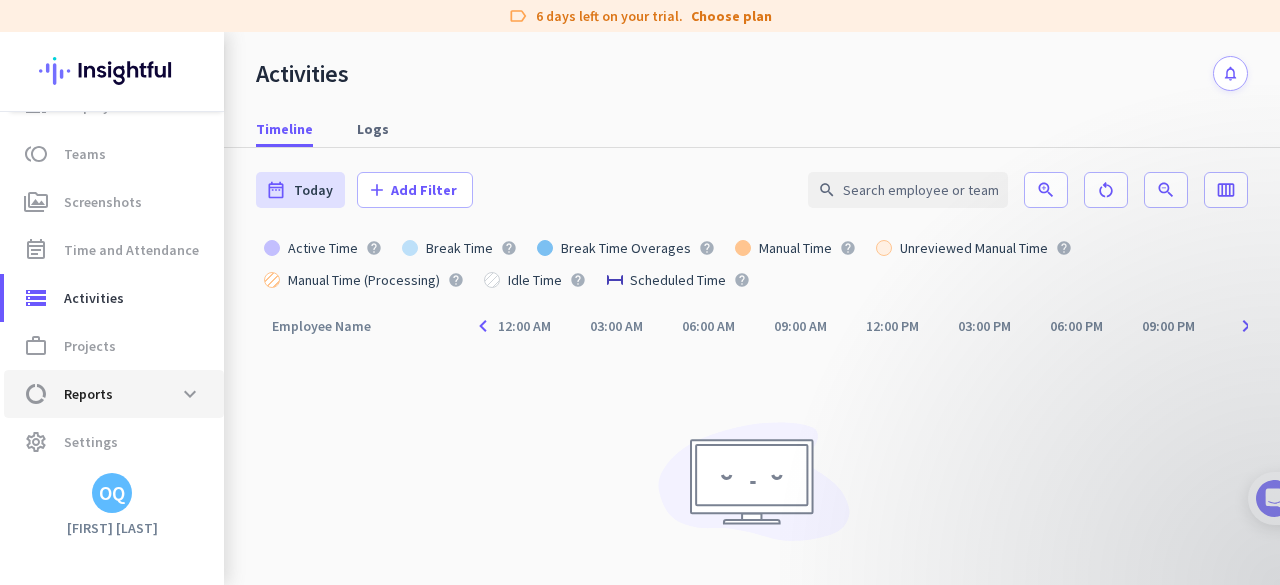 click on "data_usage  Reports  expand_more" 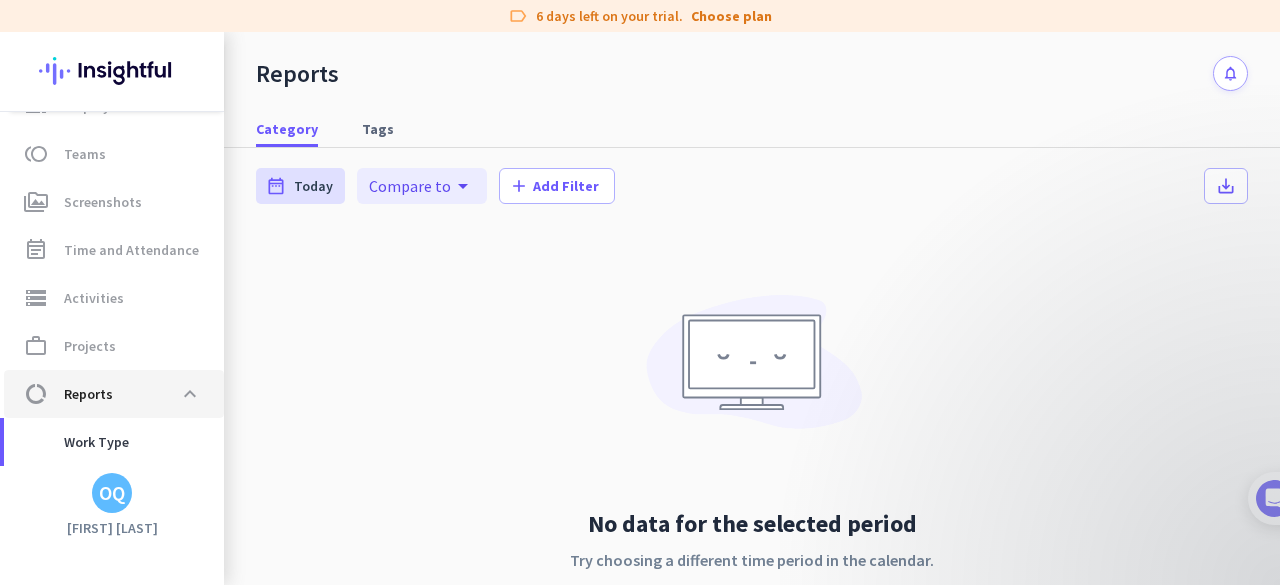 scroll, scrollTop: 290, scrollLeft: 0, axis: vertical 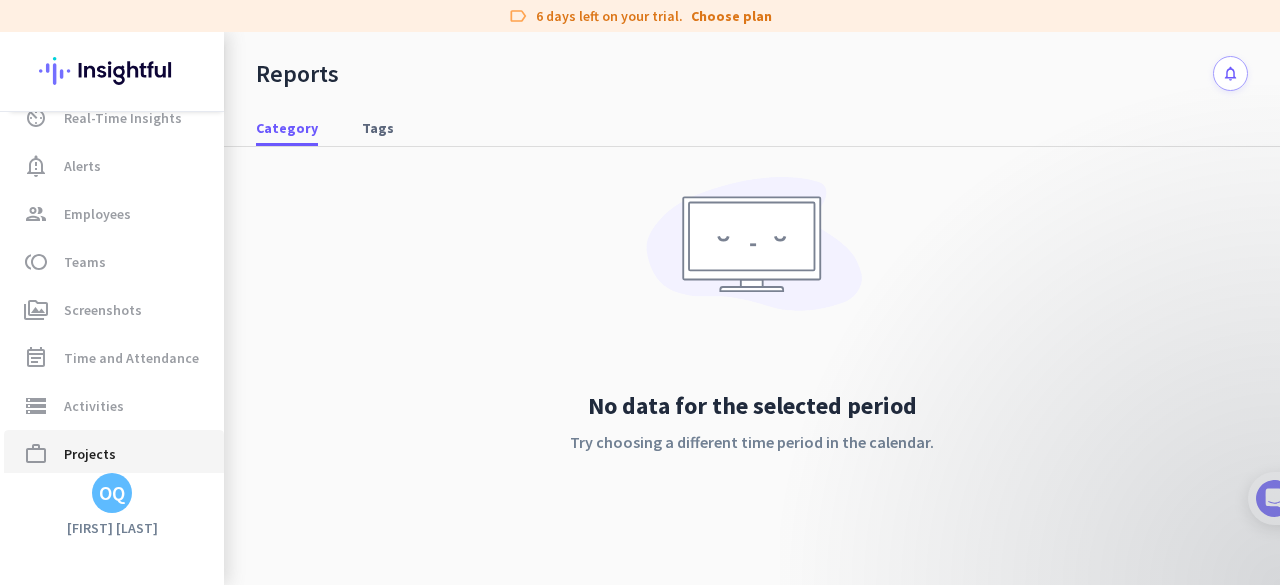 click on "work_outline  Projects" 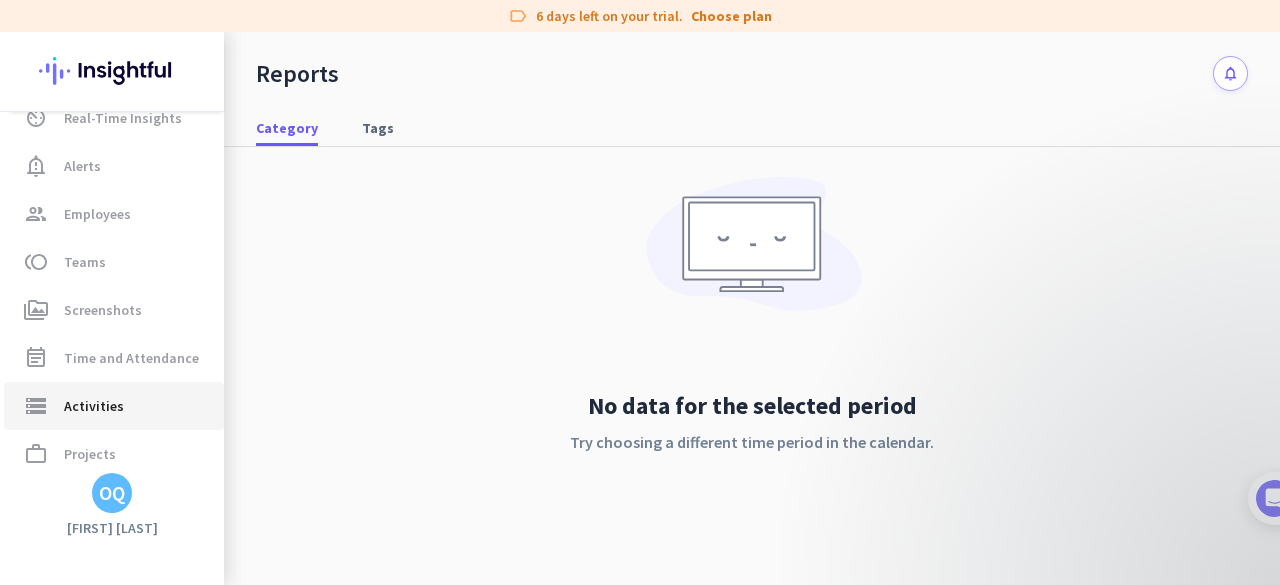 click on "Activities" 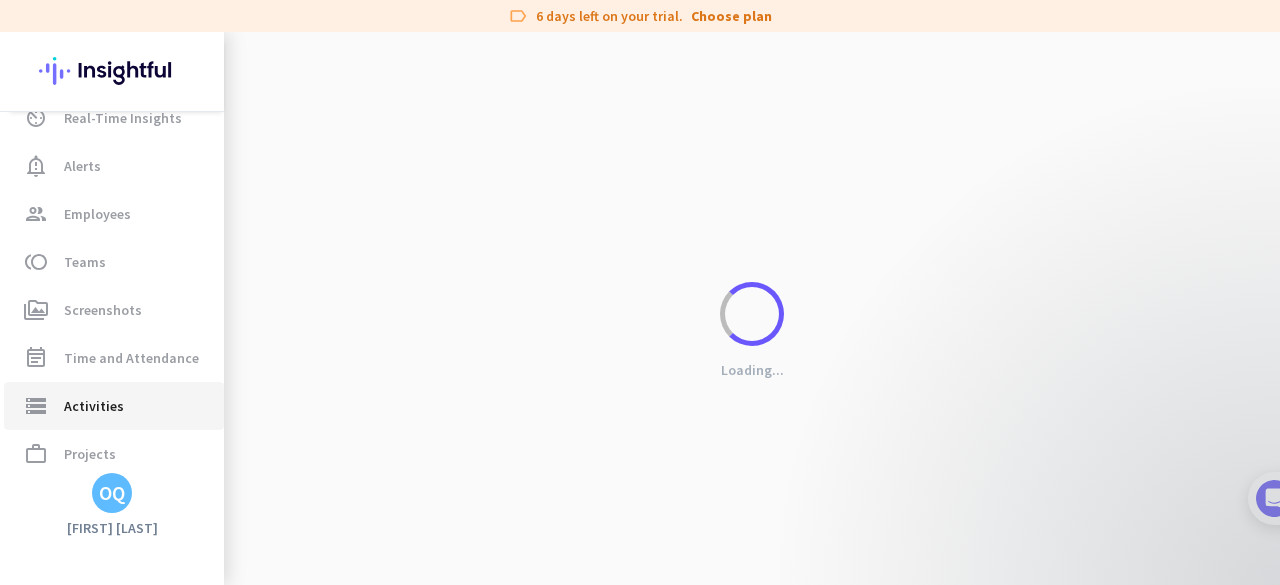 type on "Tue, Aug 5" 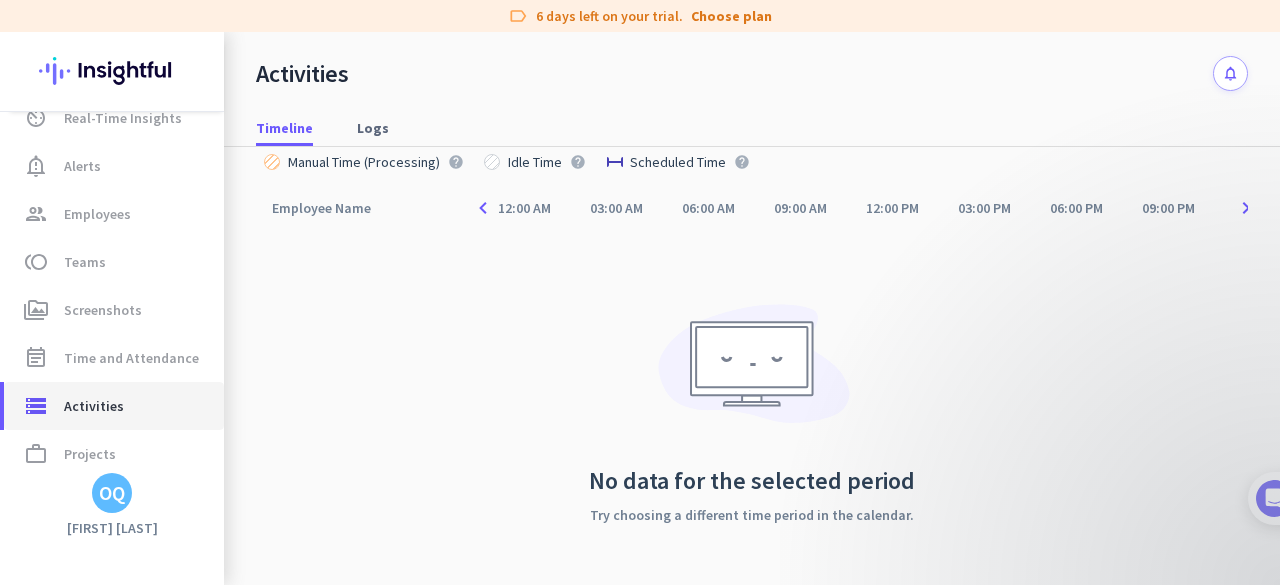 scroll, scrollTop: 0, scrollLeft: 0, axis: both 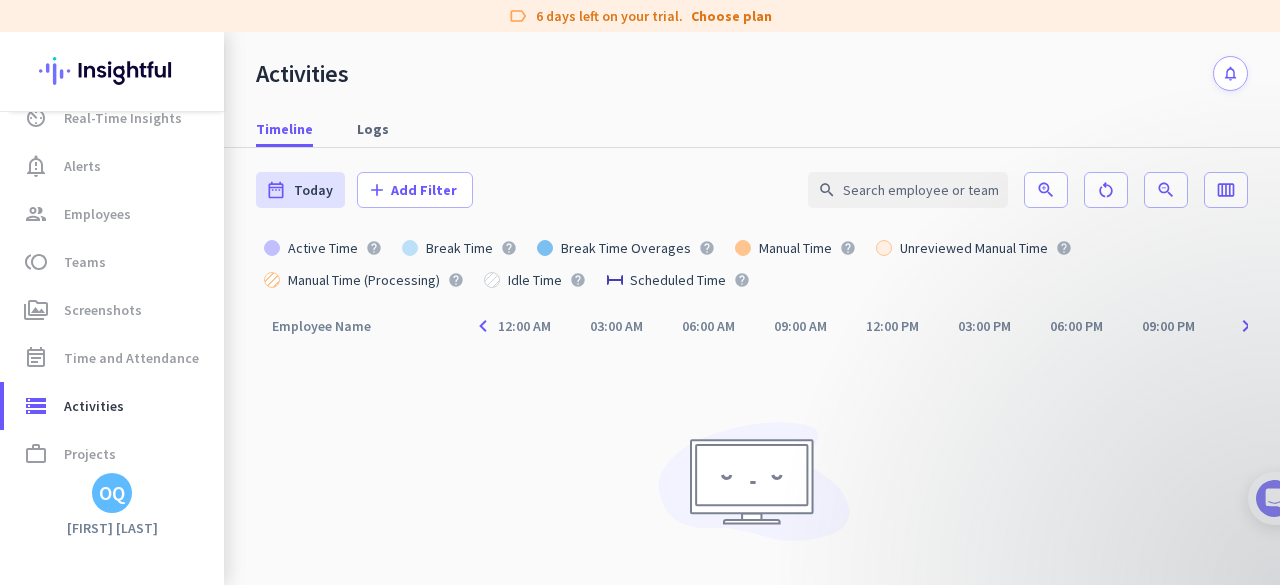 drag, startPoint x: 362, startPoint y: 244, endPoint x: 416, endPoint y: 243, distance: 54.00926 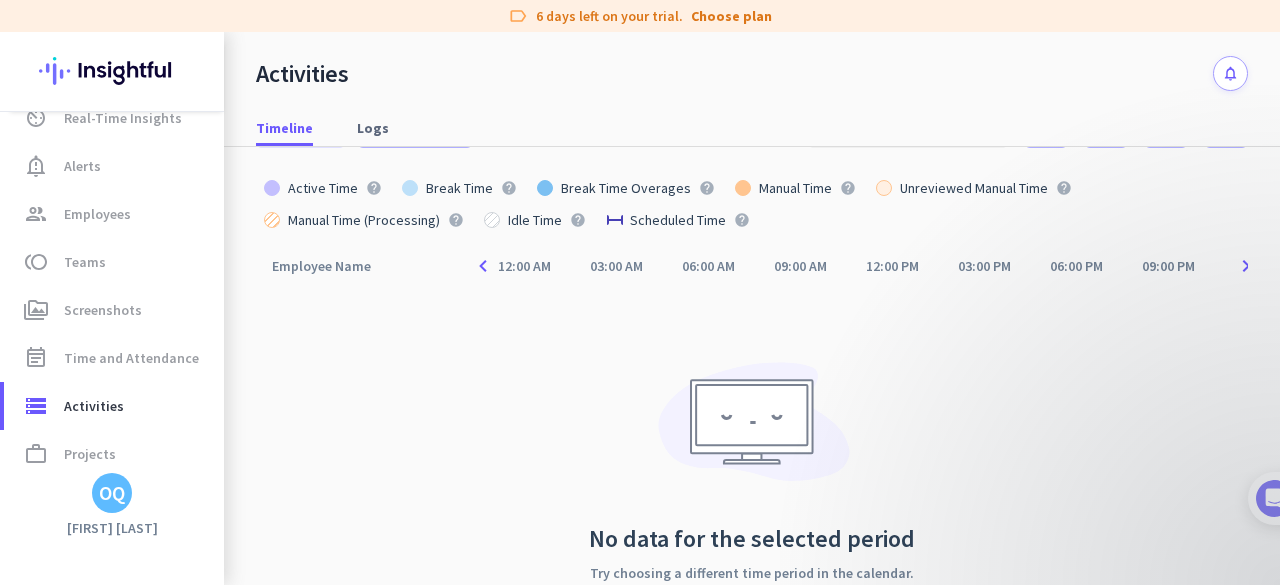 scroll, scrollTop: 0, scrollLeft: 0, axis: both 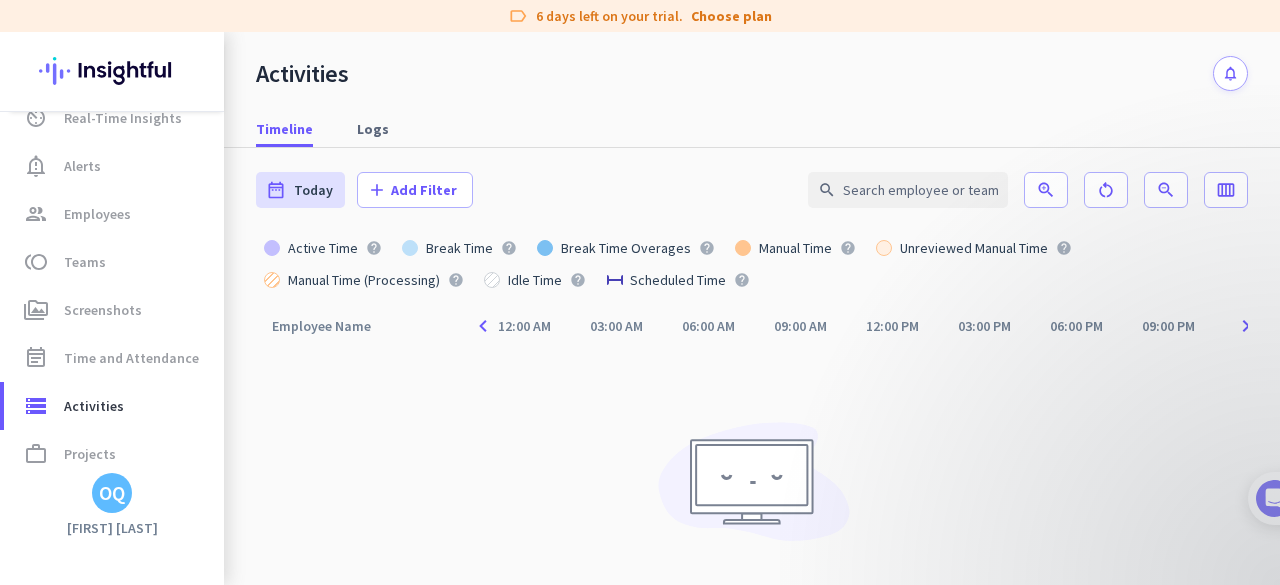 click on "navigate_before" 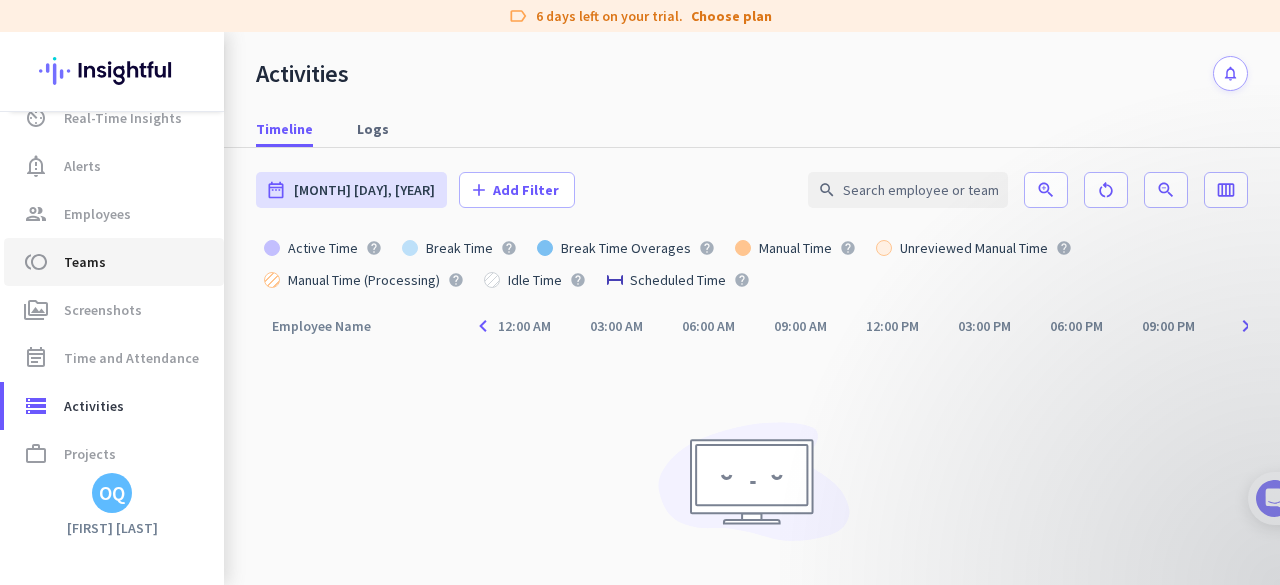scroll, scrollTop: 0, scrollLeft: 0, axis: both 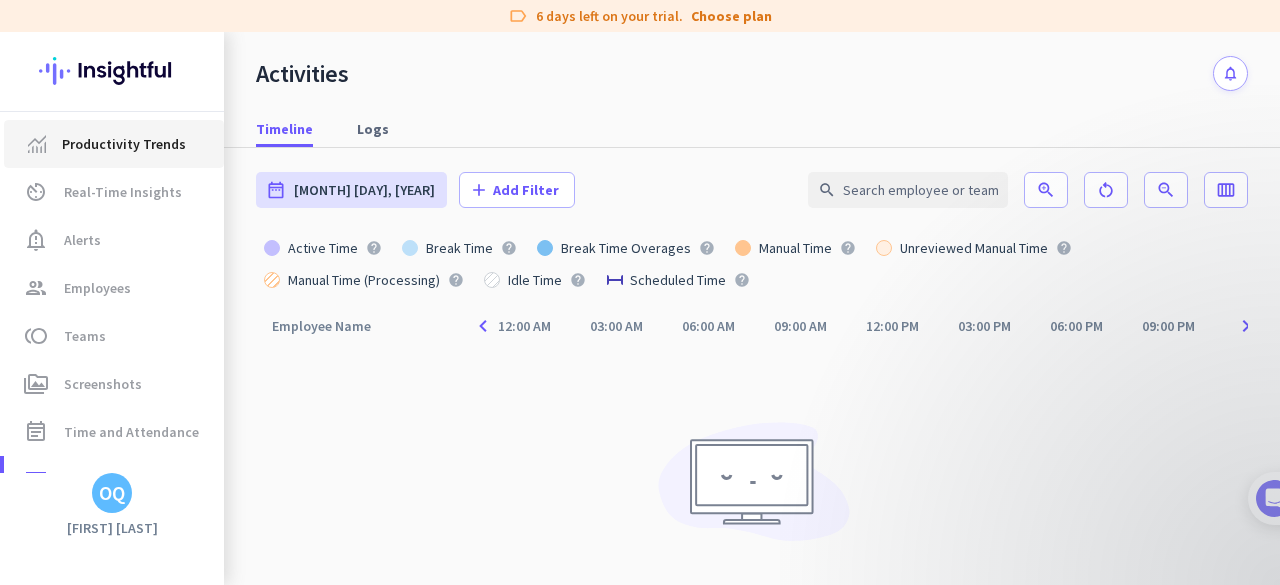 click on "Productivity Trends" 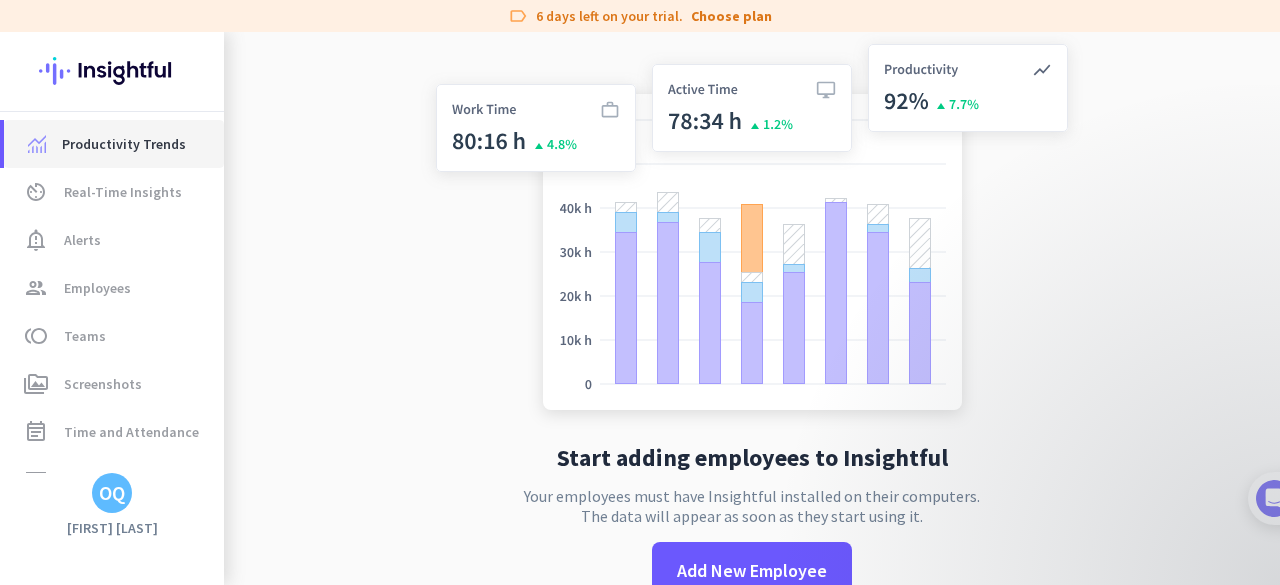 scroll, scrollTop: 46, scrollLeft: 0, axis: vertical 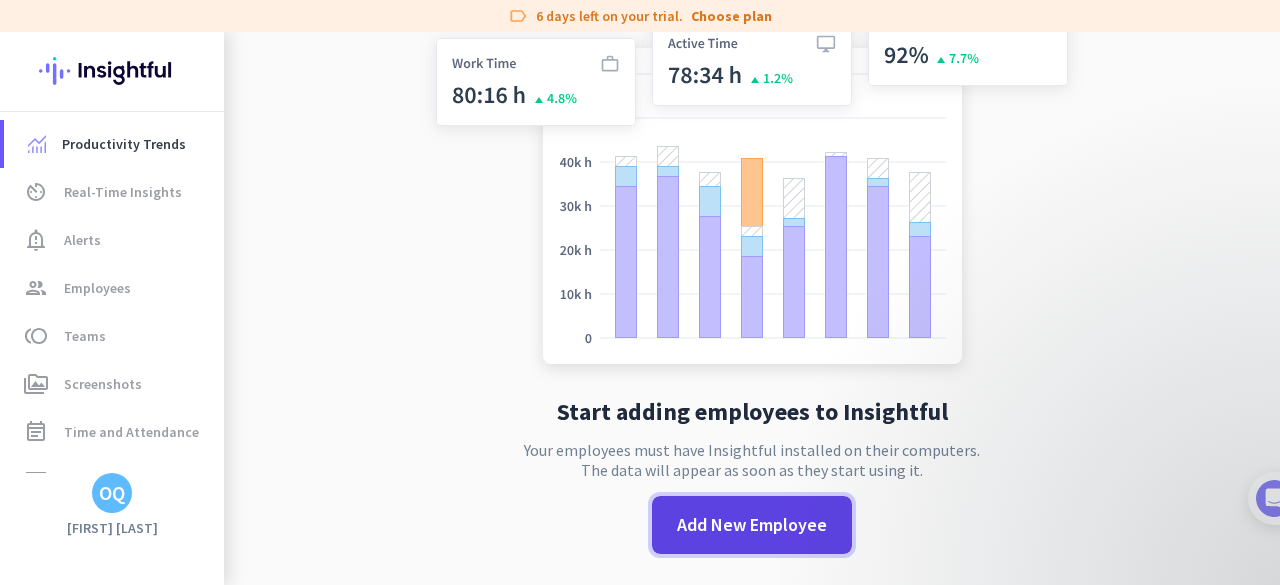 click on "Add New Employee" 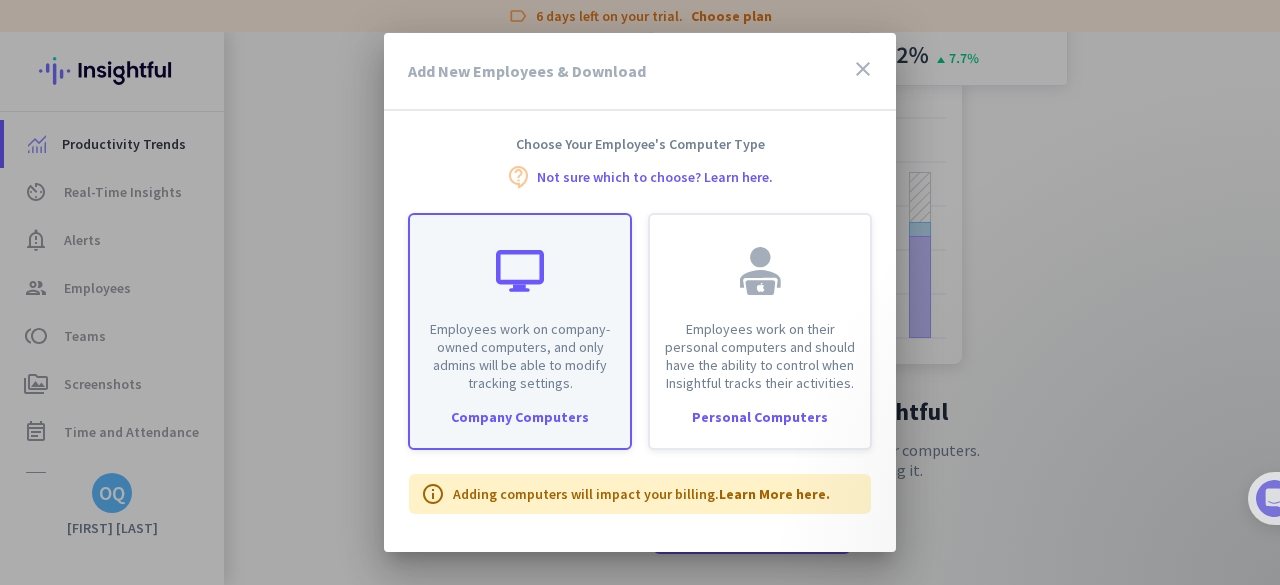 click on "Employees work on company-owned computers, and only admins will be able to modify tracking settings." at bounding box center [520, 303] 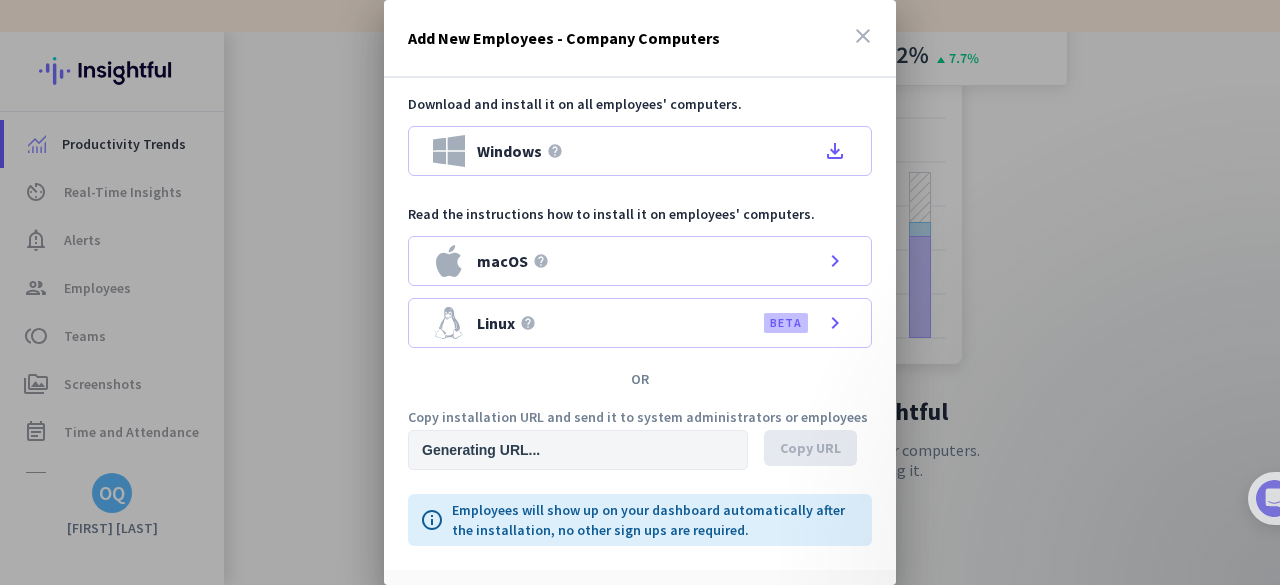 type on "https://app.insightful.io/#/installation/company?token=eyJhbGciOiJIUzI1NiIsInR5cCI6IkpXVCJ9.eyJvcmdhbml6YXRpb25JZCI6Ind6c29udmRlbHZ0a2djdyIsImlhdCI6MTc1NDM4MzIwMiwiZXhwIjoxNzU0NTU2MDAyLCJhdWQiOlsiUFJPRCJdLCJpc3MiOiJQUk9EIn0.7bv-ieG5m4feVZ3RYJHKCqhw2f5MNLfiOkp9uhyZ0w4&organizationId=wzsonvdelvtkgcw" 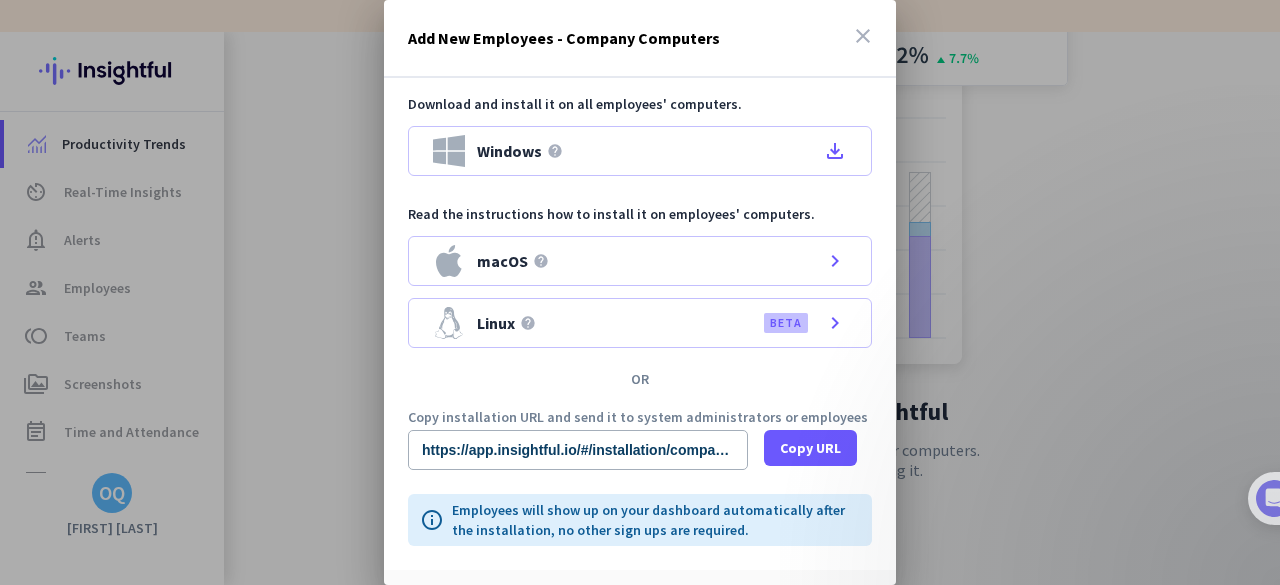 scroll, scrollTop: 51, scrollLeft: 0, axis: vertical 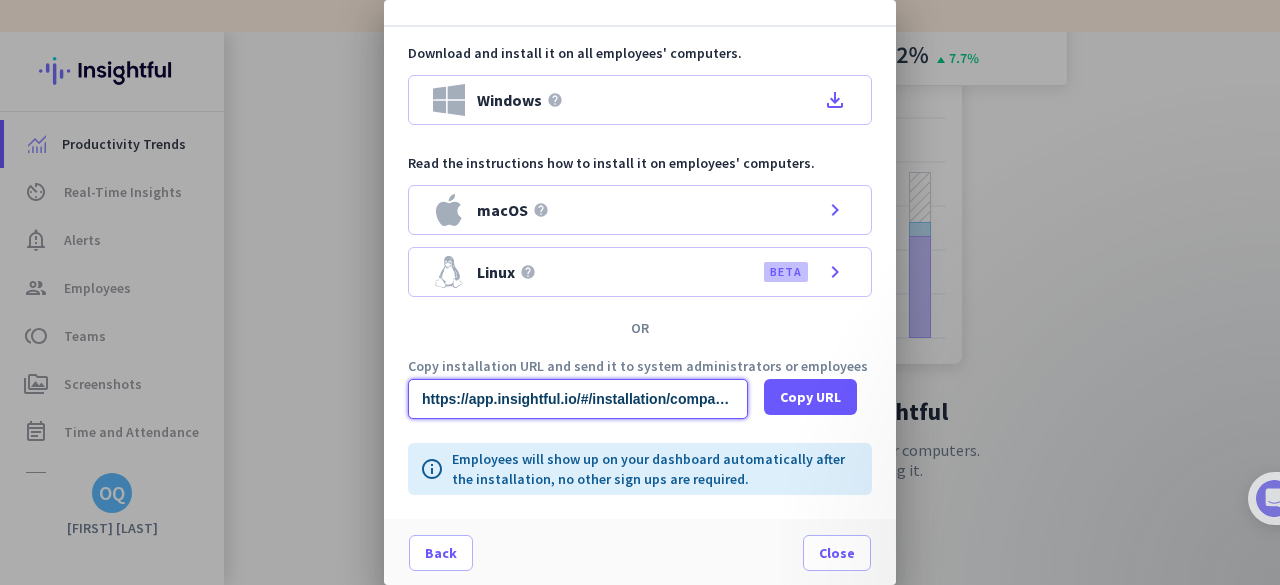 click on "https://app.insightful.io/#/installation/company?token=eyJhbGciOiJIUzI1NiIsInR5cCI6IkpXVCJ9.eyJvcmdhbml6YXRpb25JZCI6Ind6c29udmRlbHZ0a2djdyIsImlhdCI6MTc1NDM4MzIwMiwiZXhwIjoxNzU0NTU2MDAyLCJhdWQiOlsiUFJPRCJdLCJpc3MiOiJQUk9EIn0.7bv-ieG5m4feVZ3RYJHKCqhw2f5MNLfiOkp9uhyZ0w4&organizationId=wzsonvdelvtkgcw" at bounding box center [578, 399] 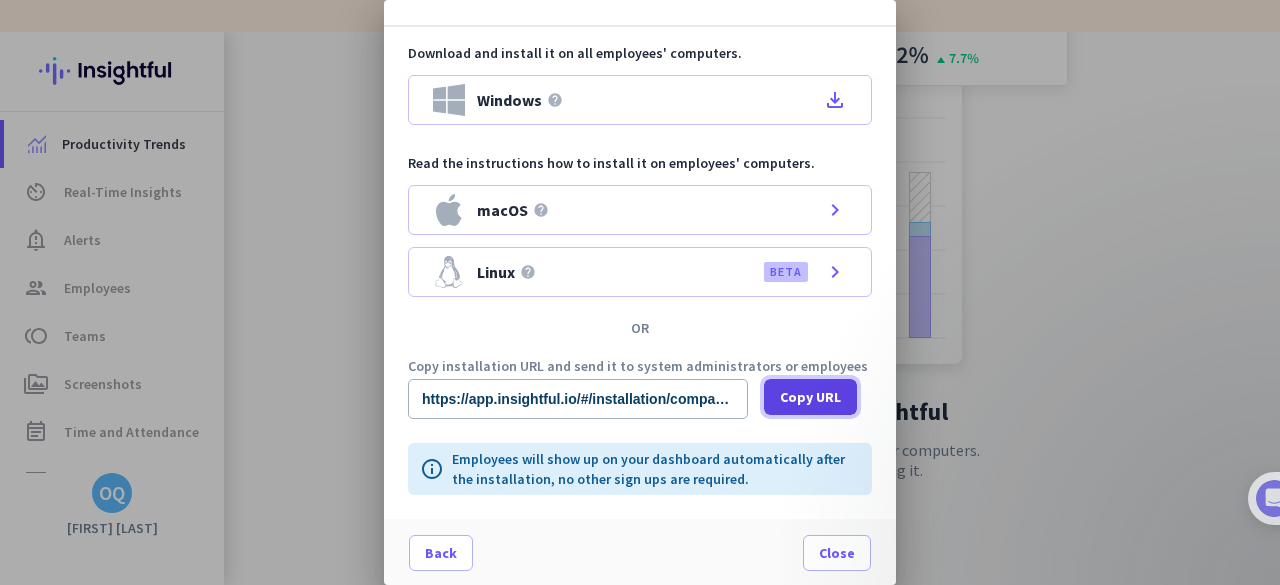click on "Copy URL" at bounding box center (810, 397) 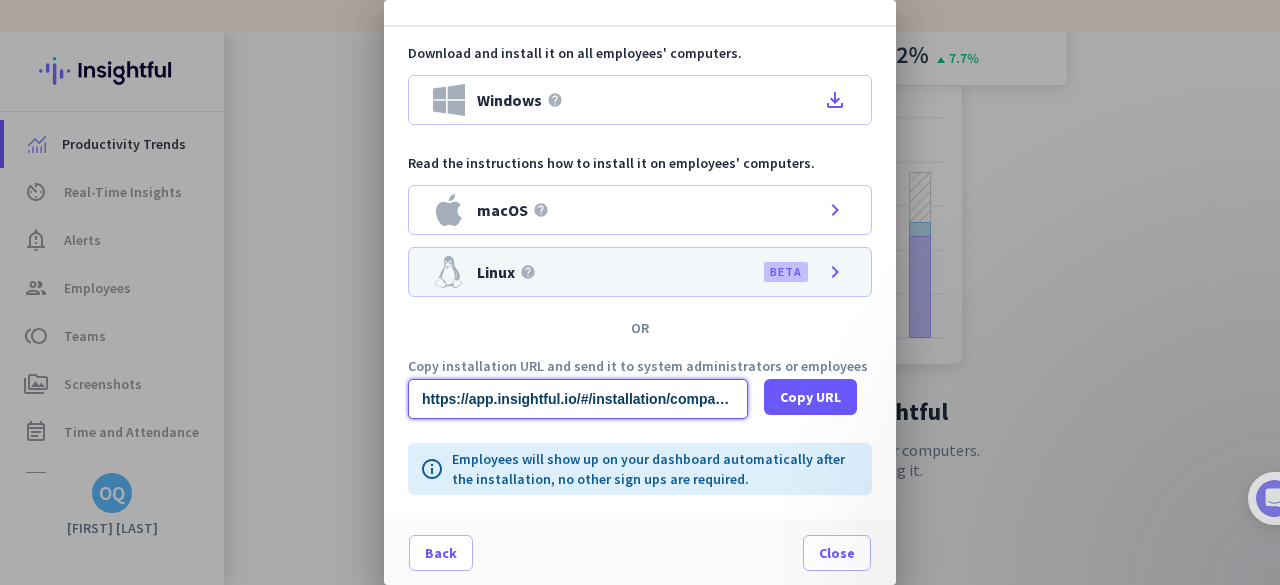 scroll, scrollTop: 0, scrollLeft: 0, axis: both 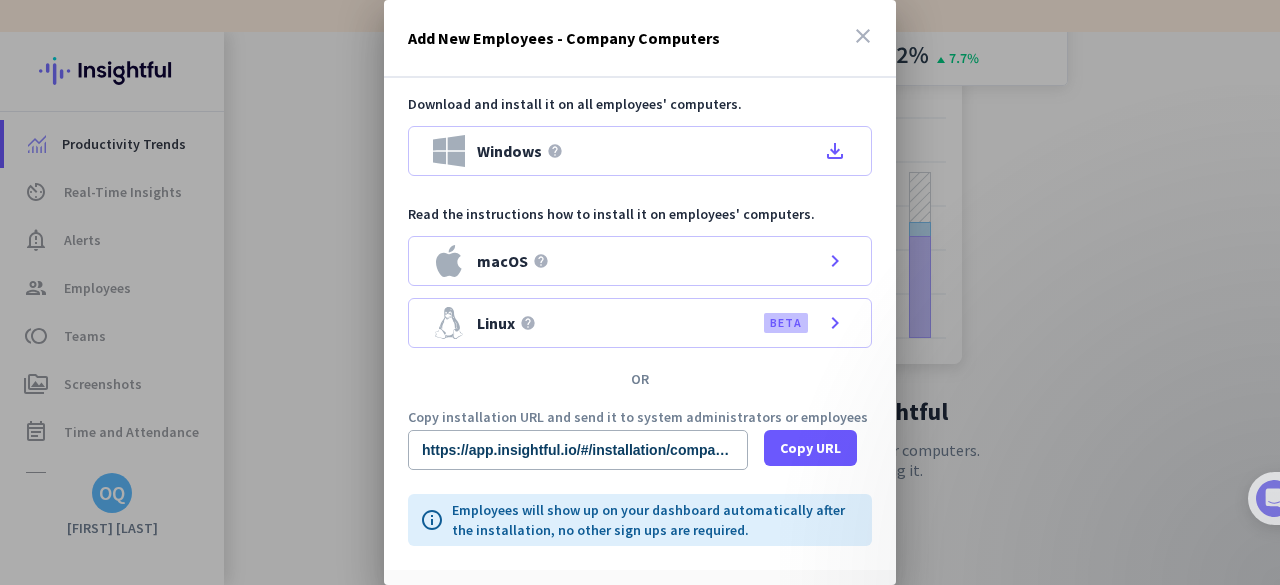 click on "close" at bounding box center [863, 36] 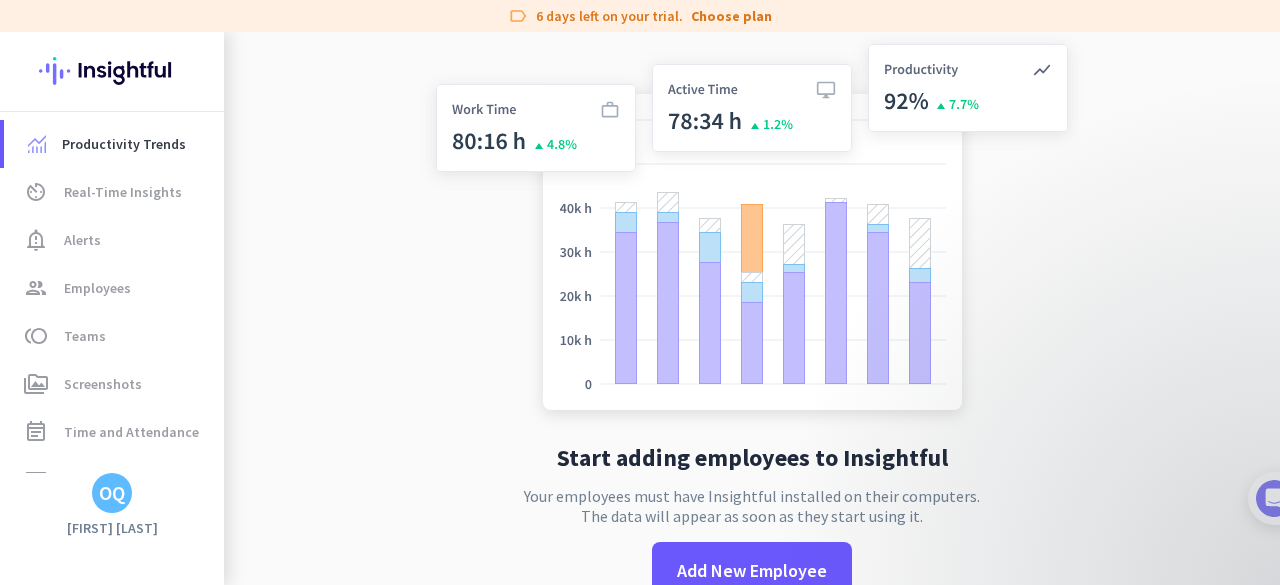 scroll, scrollTop: 0, scrollLeft: 0, axis: both 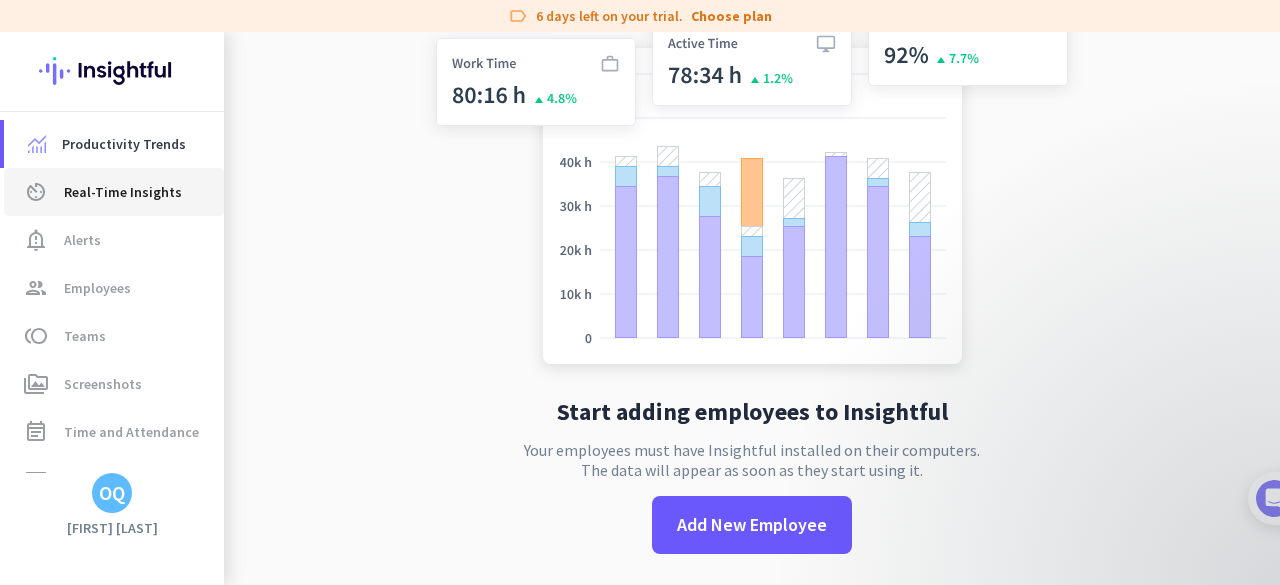 click on "Real-Time Insights" 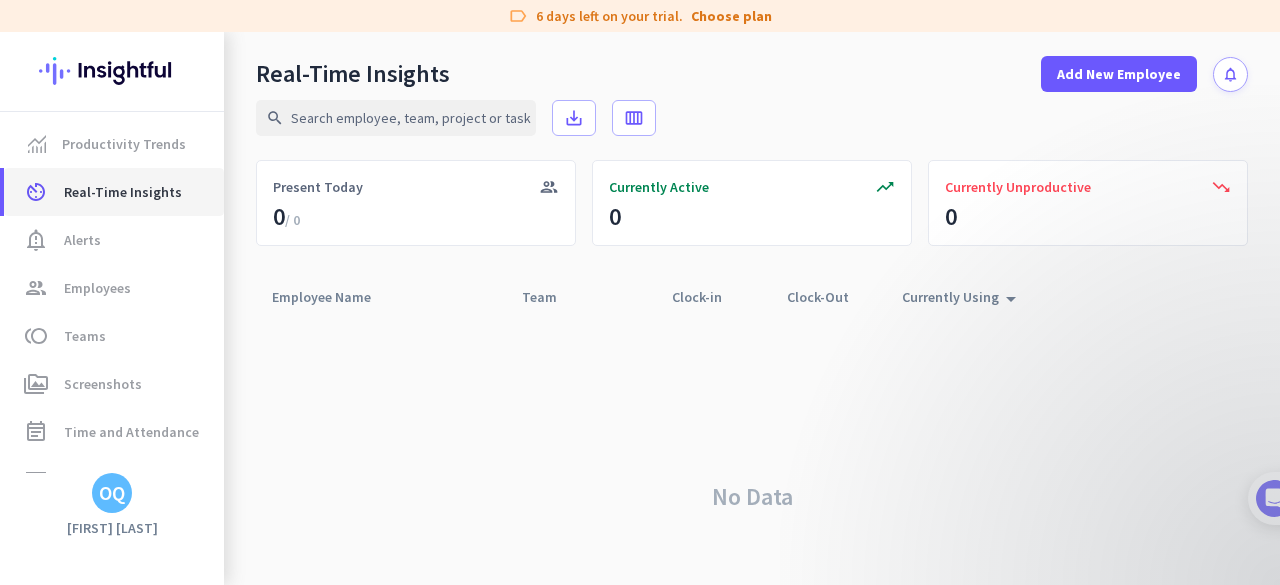 scroll, scrollTop: 0, scrollLeft: 0, axis: both 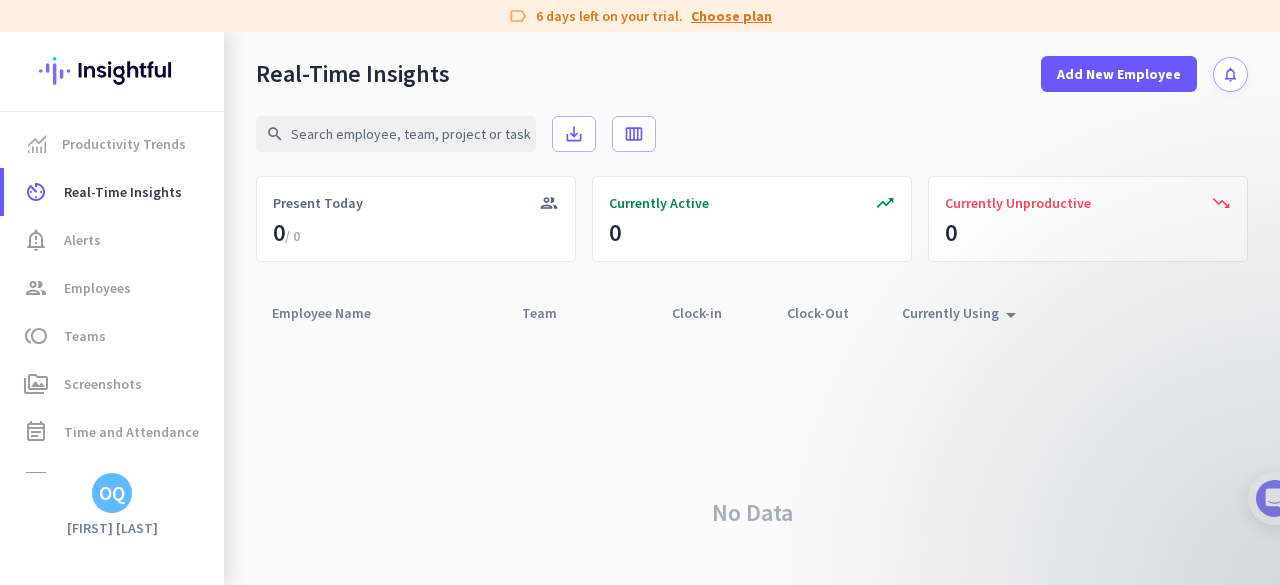 click on "Choose plan" 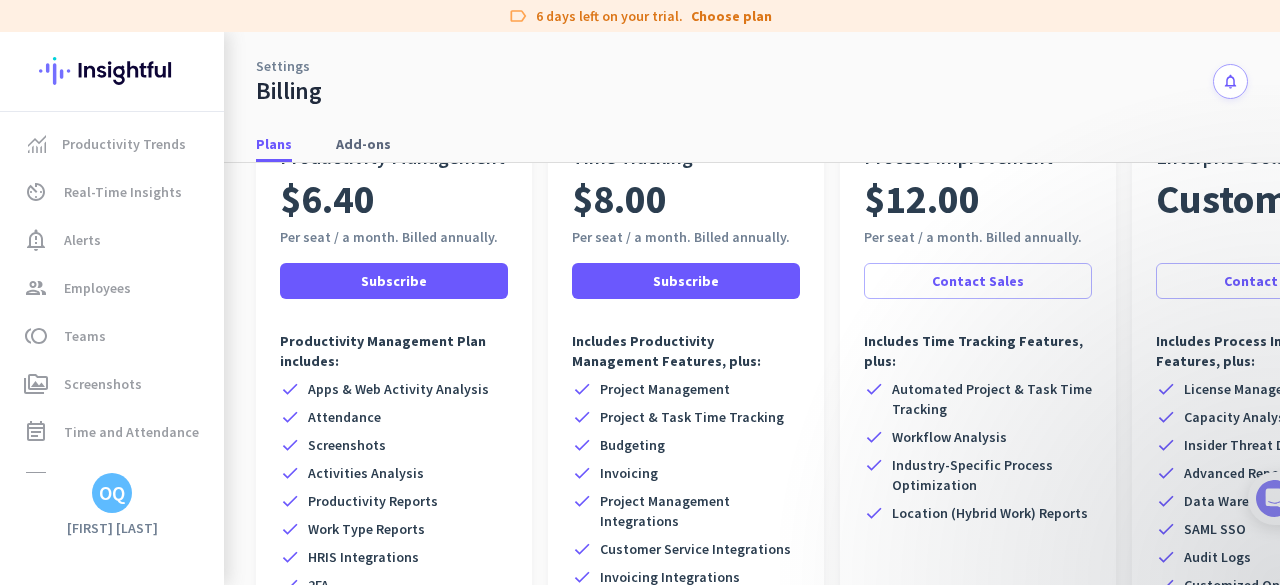 scroll, scrollTop: 200, scrollLeft: 0, axis: vertical 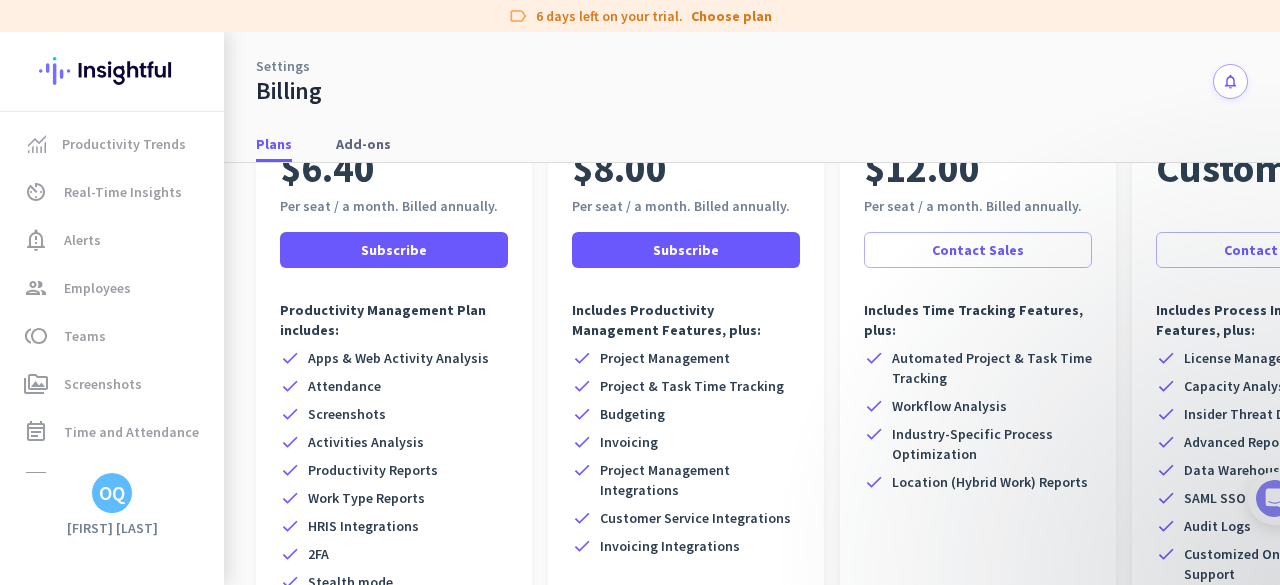 click on "check  Apps & Web Activity Analysis  check  Attendance  check  Screenshots  check  Activities Analysis  check  Productivity Reports  check  Work Type Reports  check  HRIS Integrations  check  2FA  check  Stealth mode" 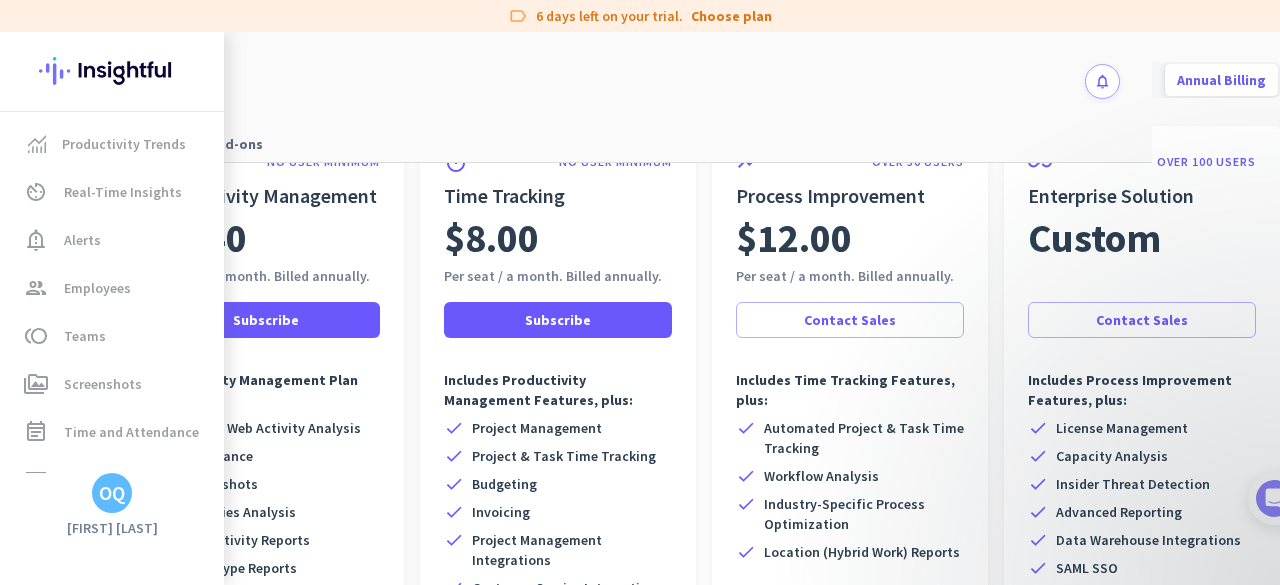 scroll, scrollTop: 100, scrollLeft: 143, axis: both 